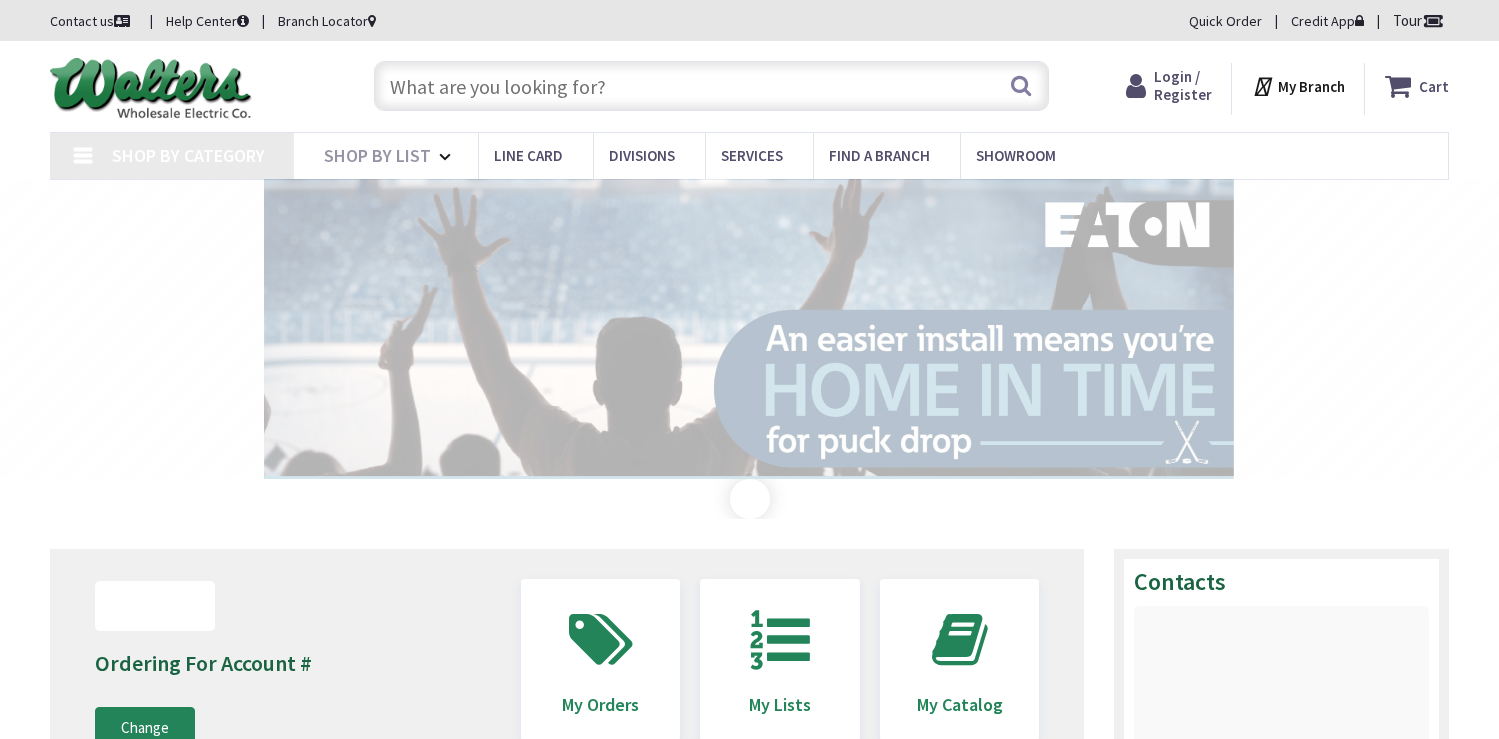scroll, scrollTop: 0, scrollLeft: 0, axis: both 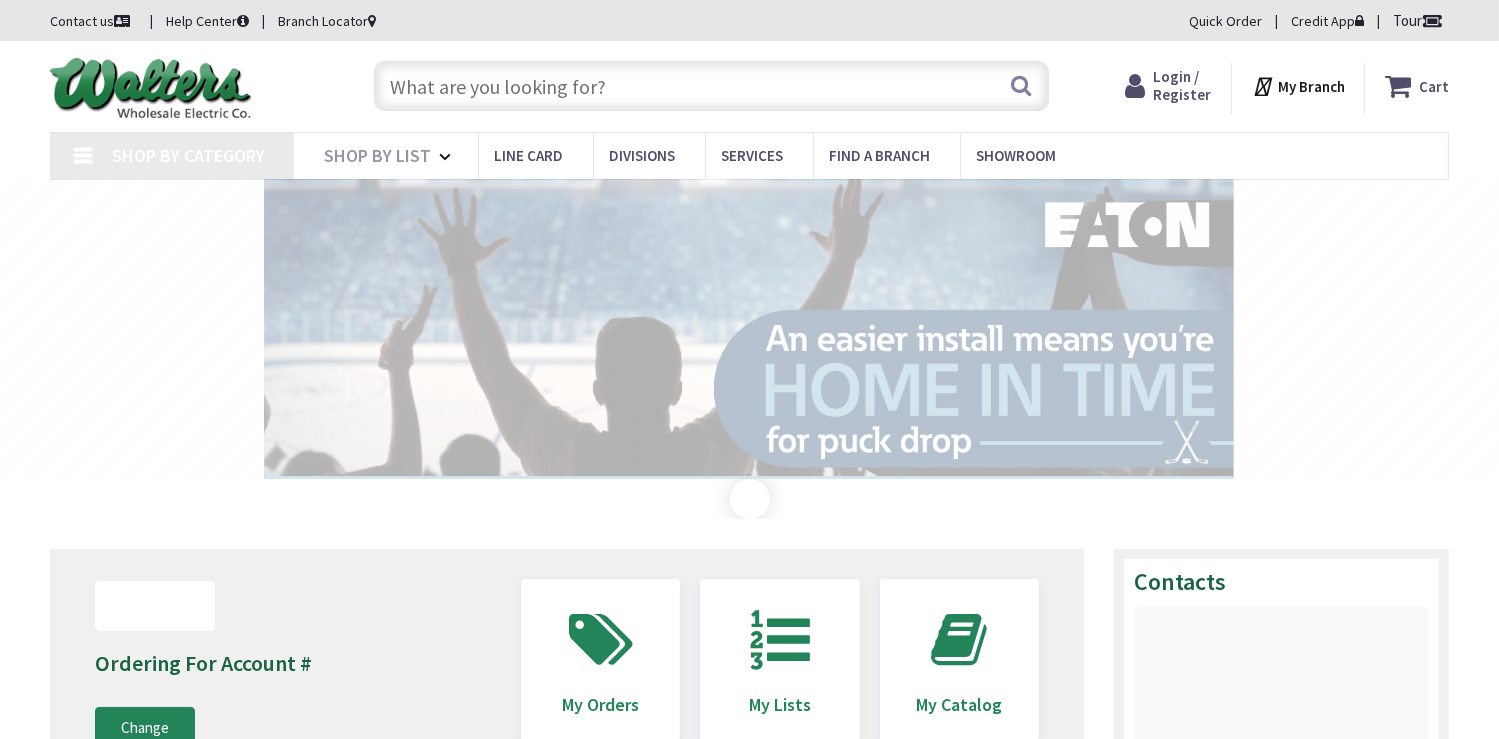 type on "[STREET], [CITY], [STATE] [POSTAL_CODE], [COUNTRY]" 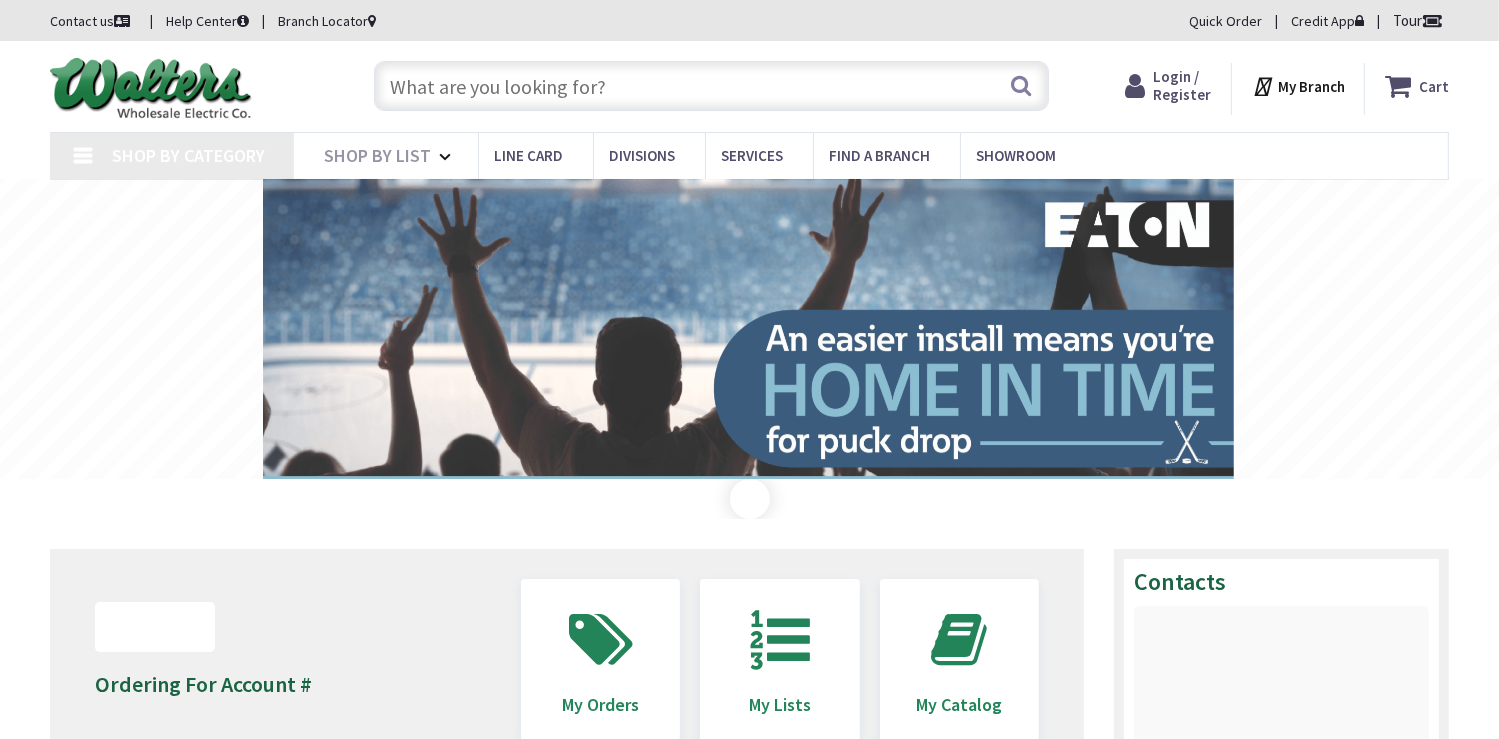 scroll, scrollTop: 0, scrollLeft: 0, axis: both 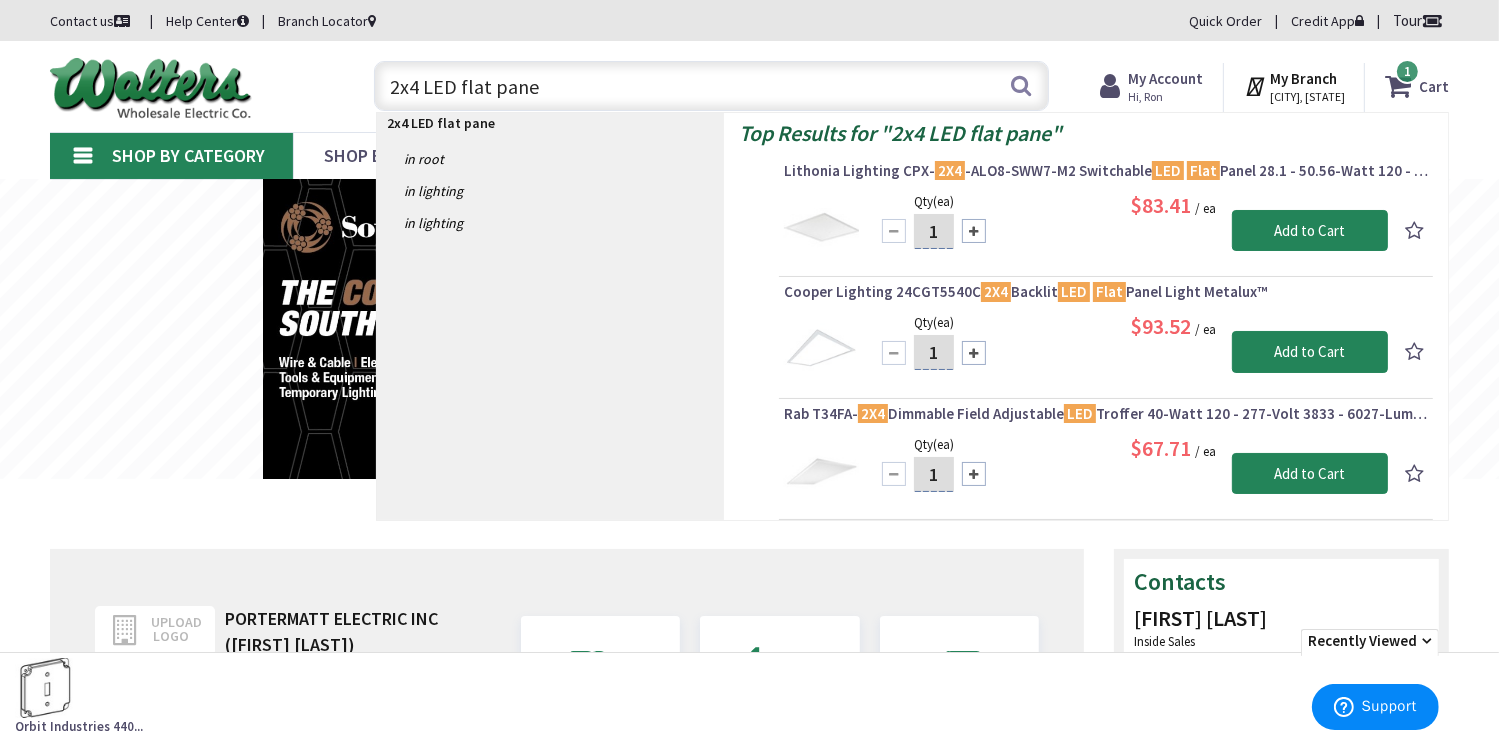 type on "2x4 LED flat panel" 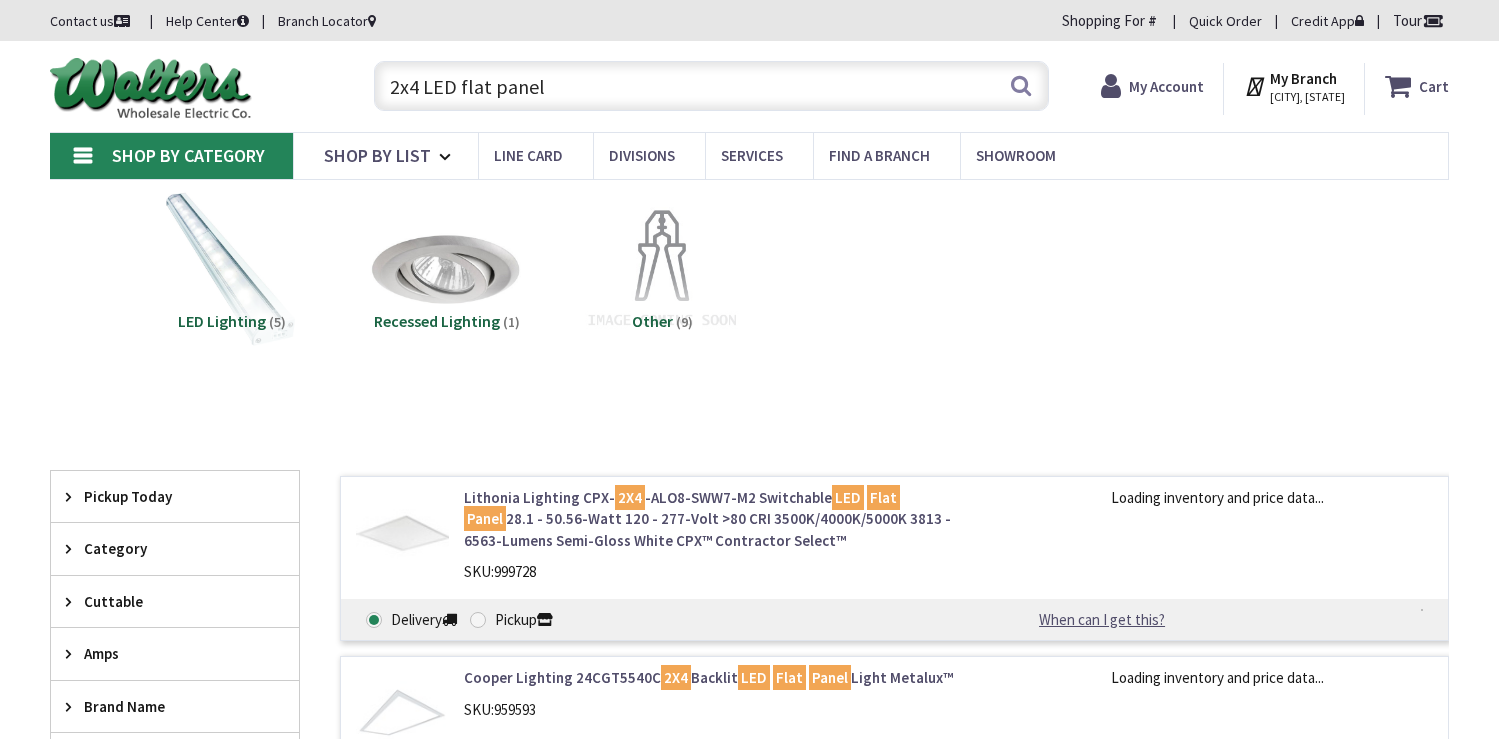 scroll, scrollTop: 0, scrollLeft: 0, axis: both 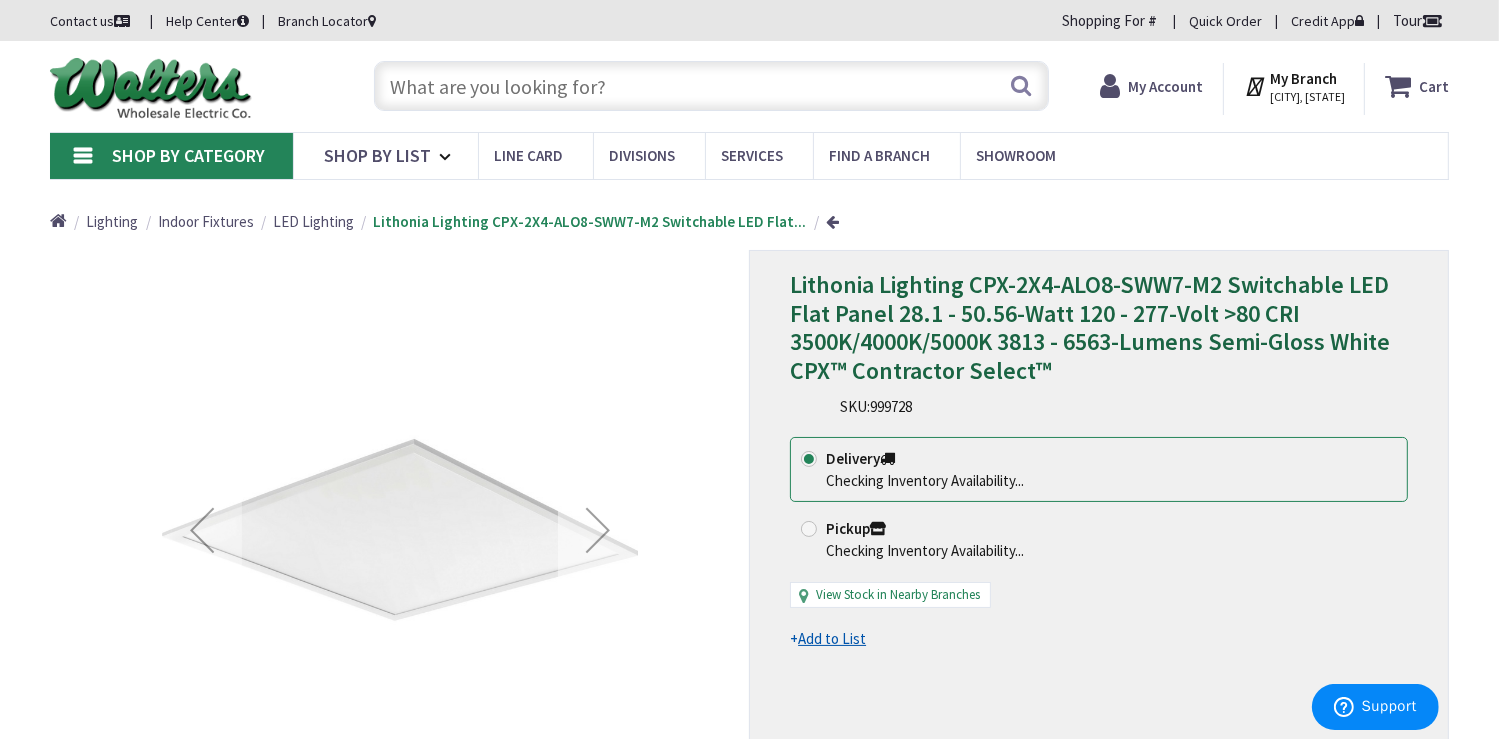 click at bounding box center [598, 530] 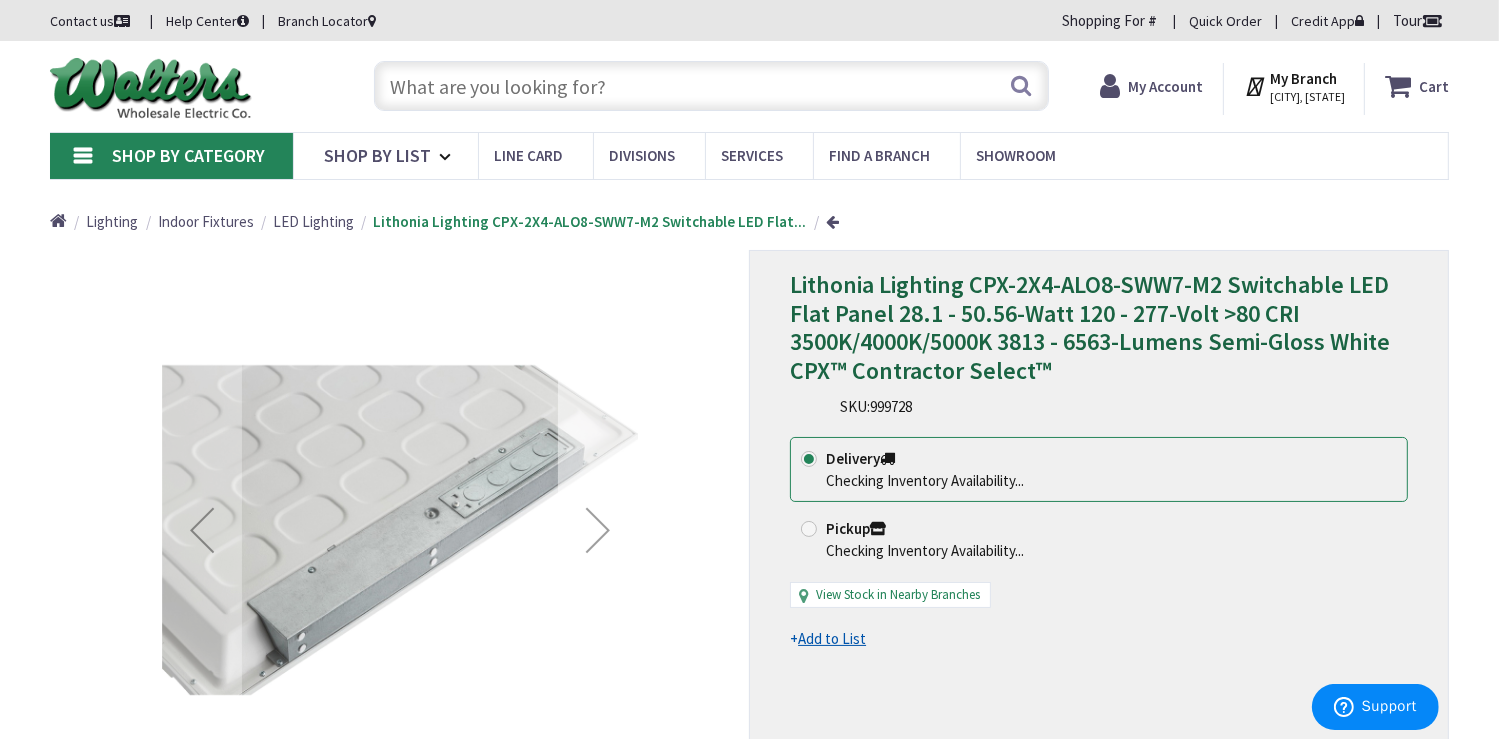 click at bounding box center [598, 530] 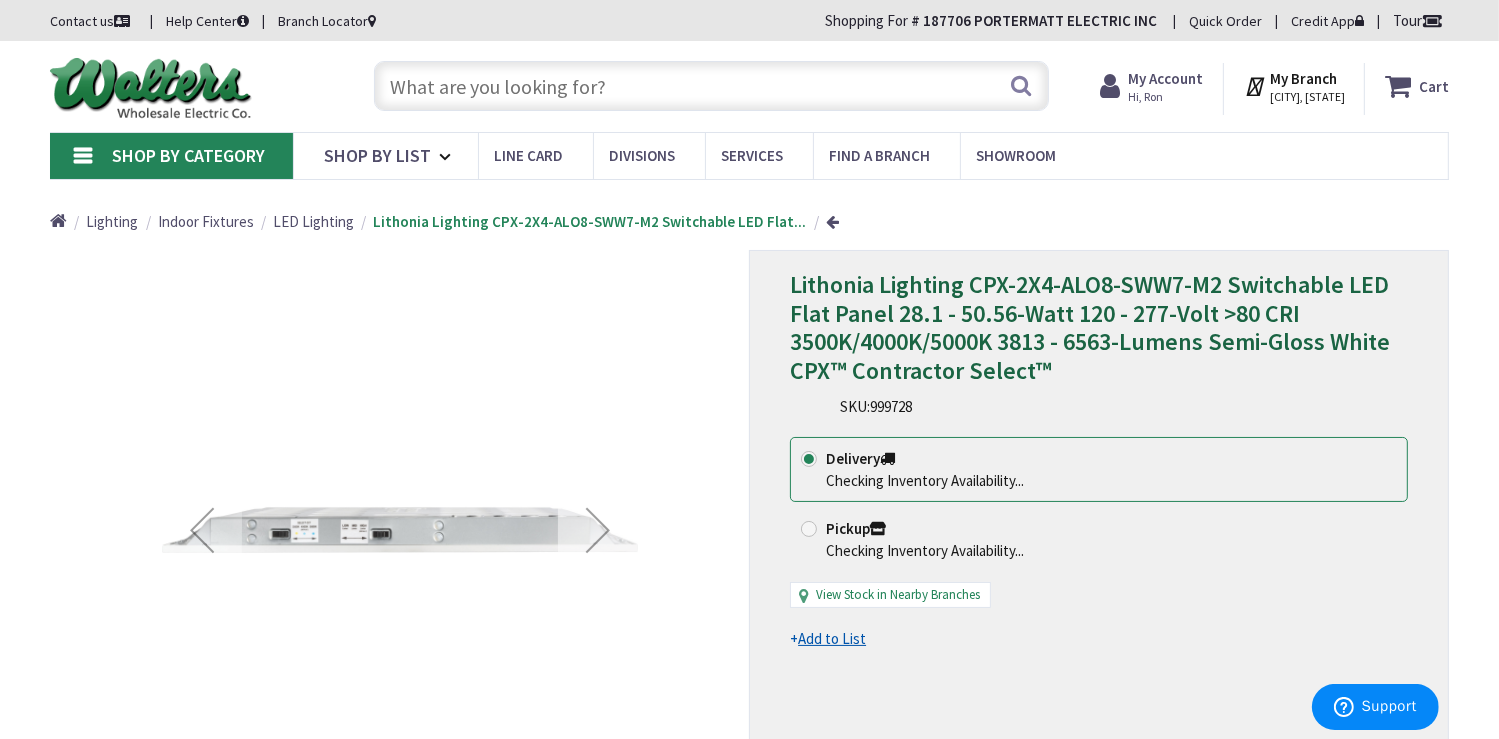 click at bounding box center [598, 530] 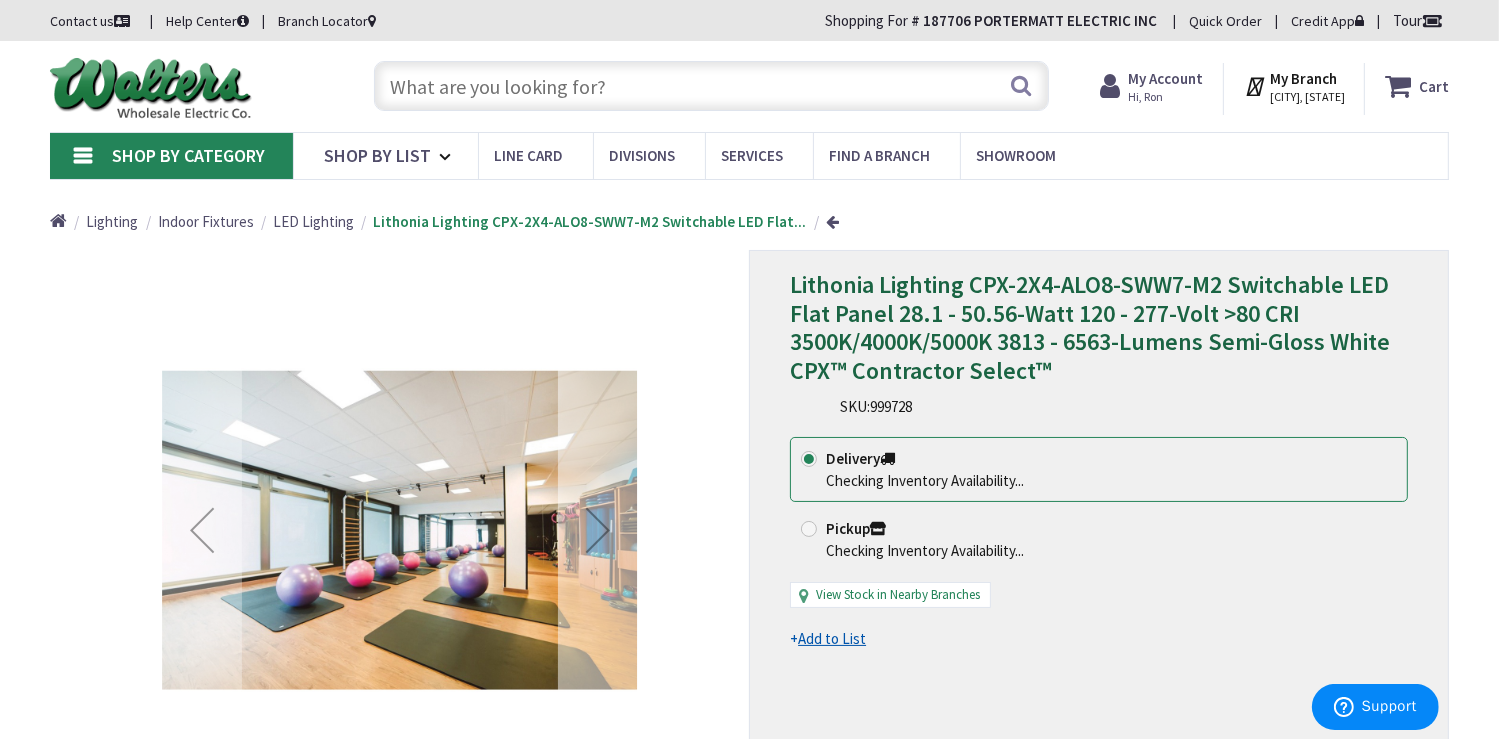 click at bounding box center [598, 530] 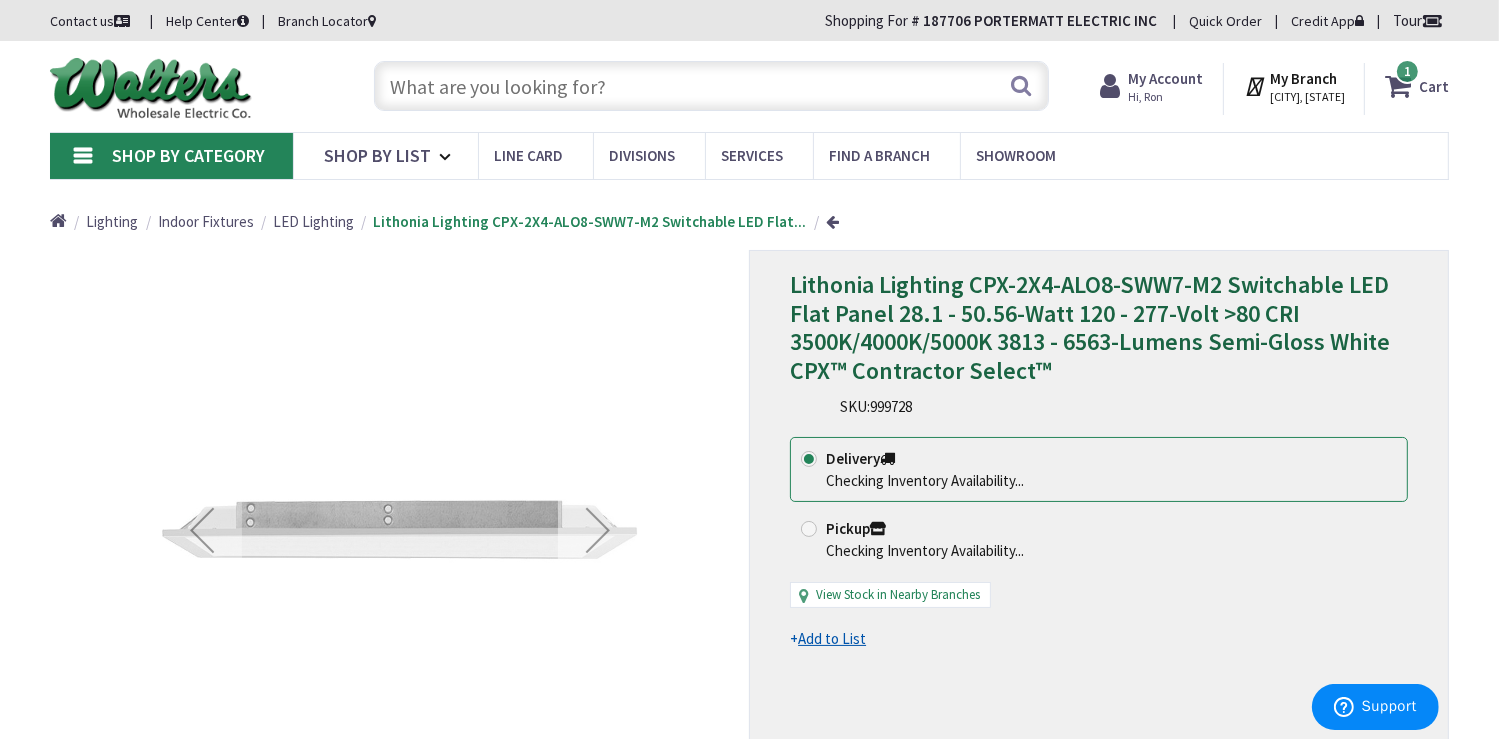 click at bounding box center [598, 530] 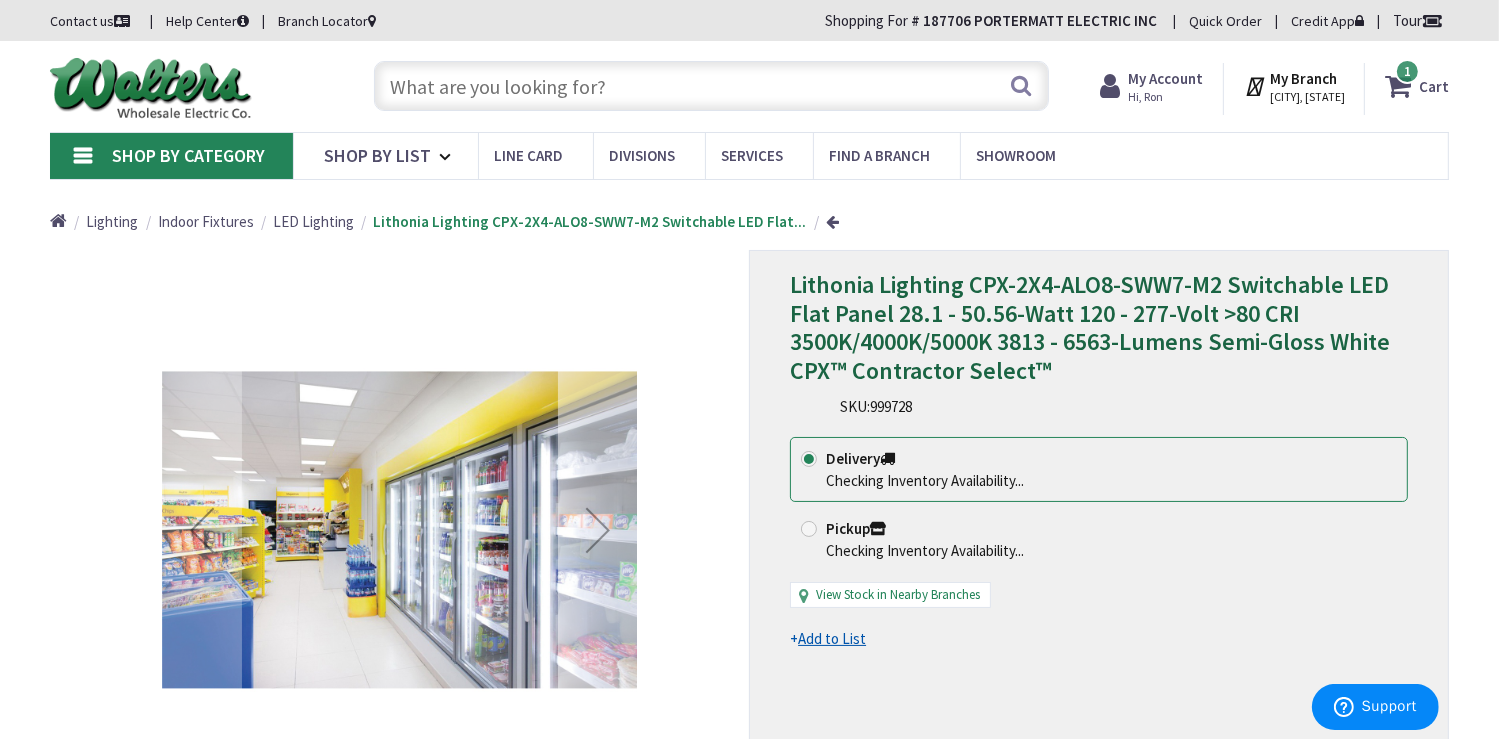 click at bounding box center [598, 530] 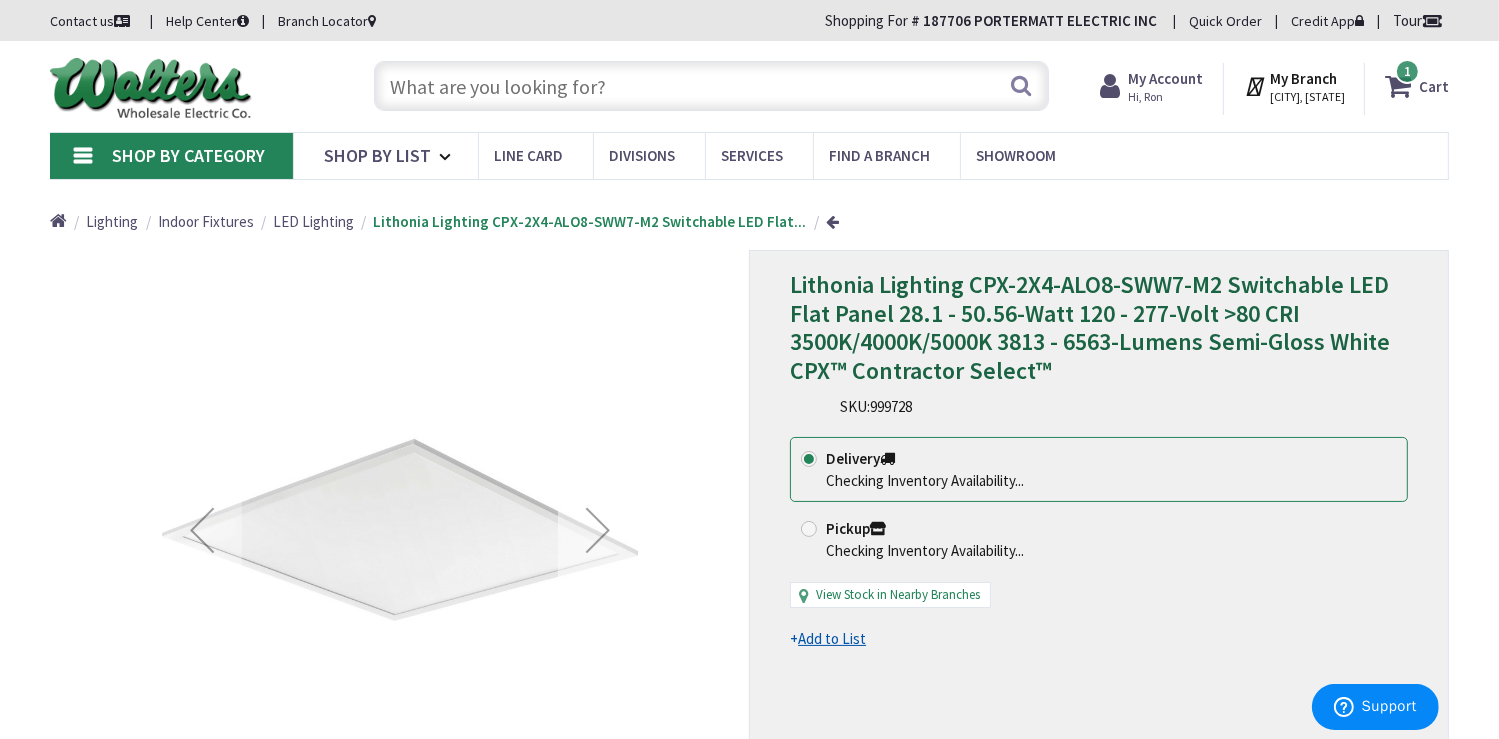 click at bounding box center (598, 530) 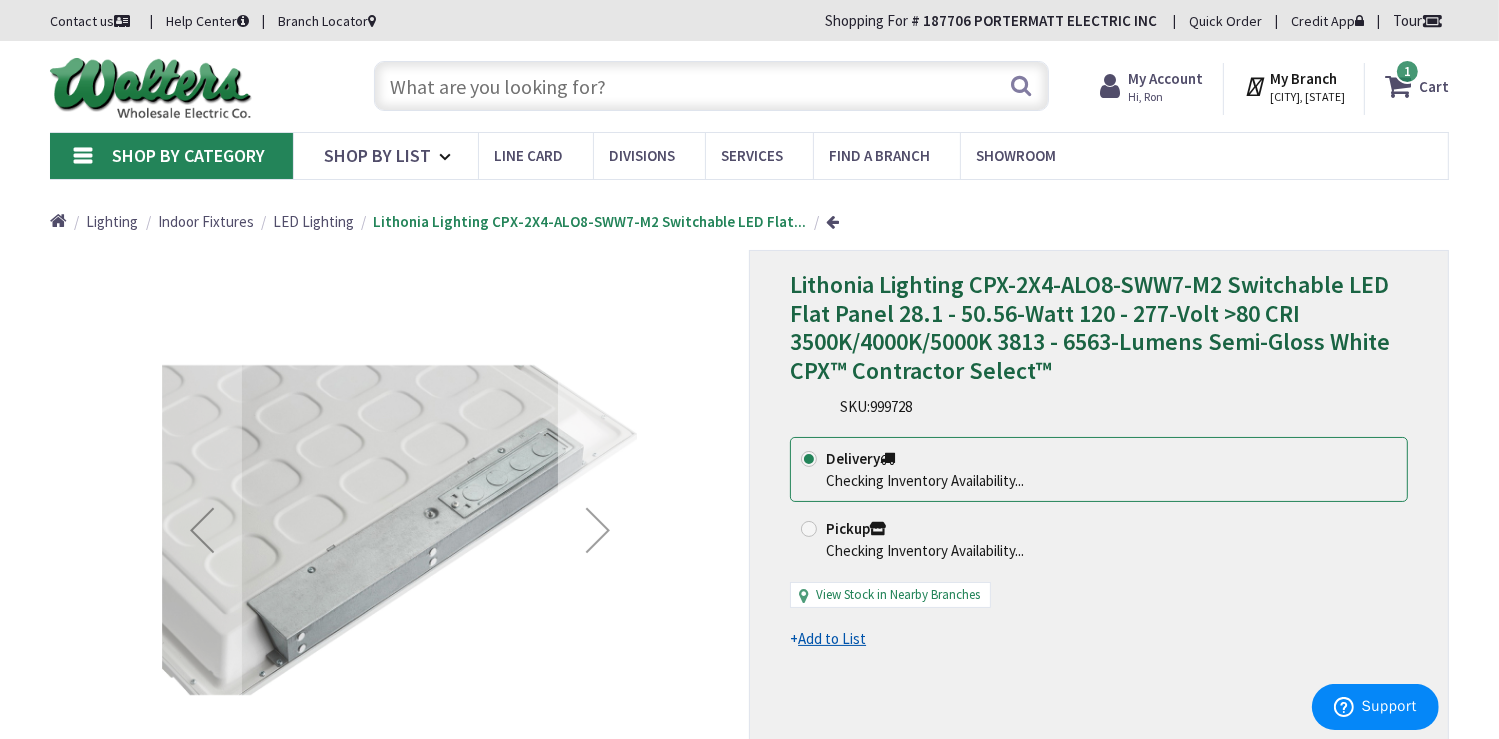 click at bounding box center [598, 530] 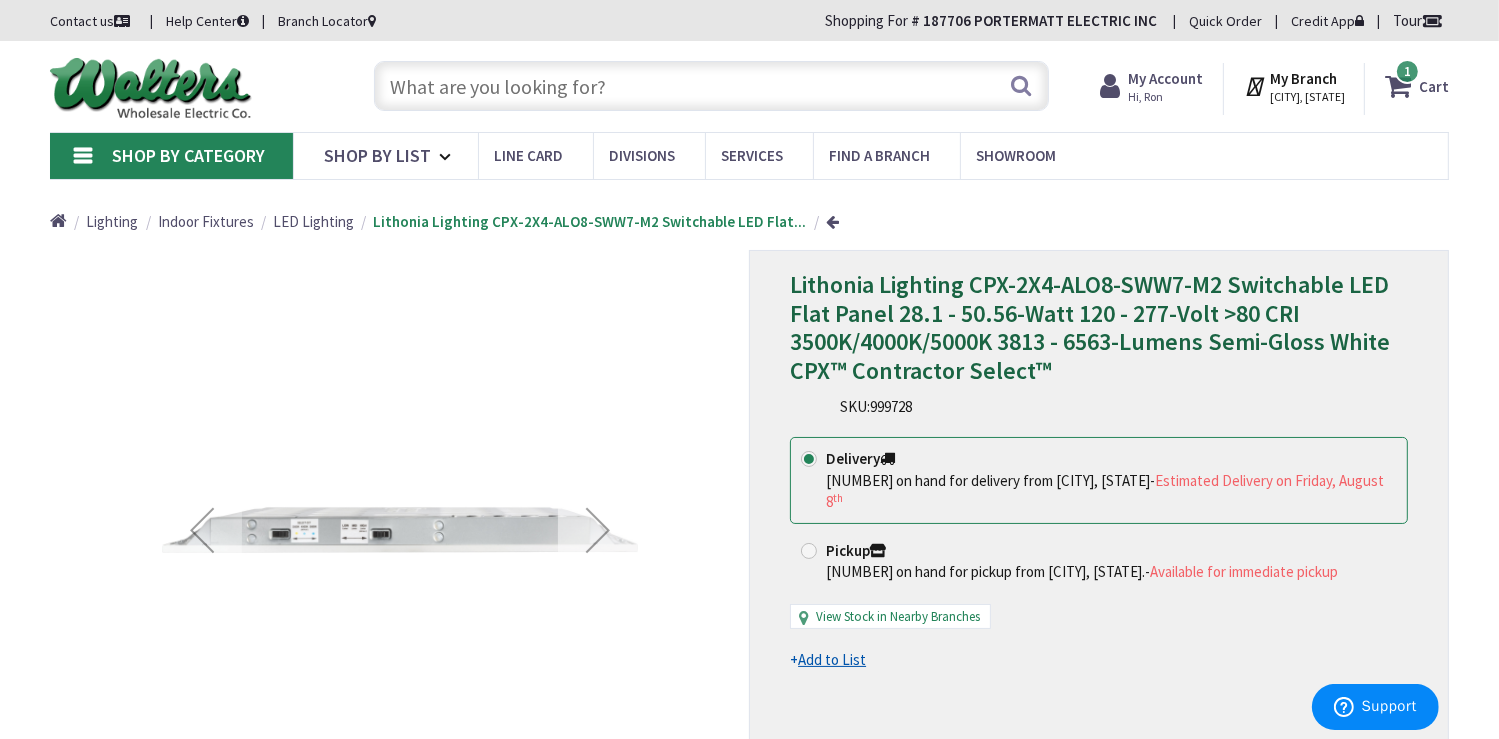 click at bounding box center [598, 530] 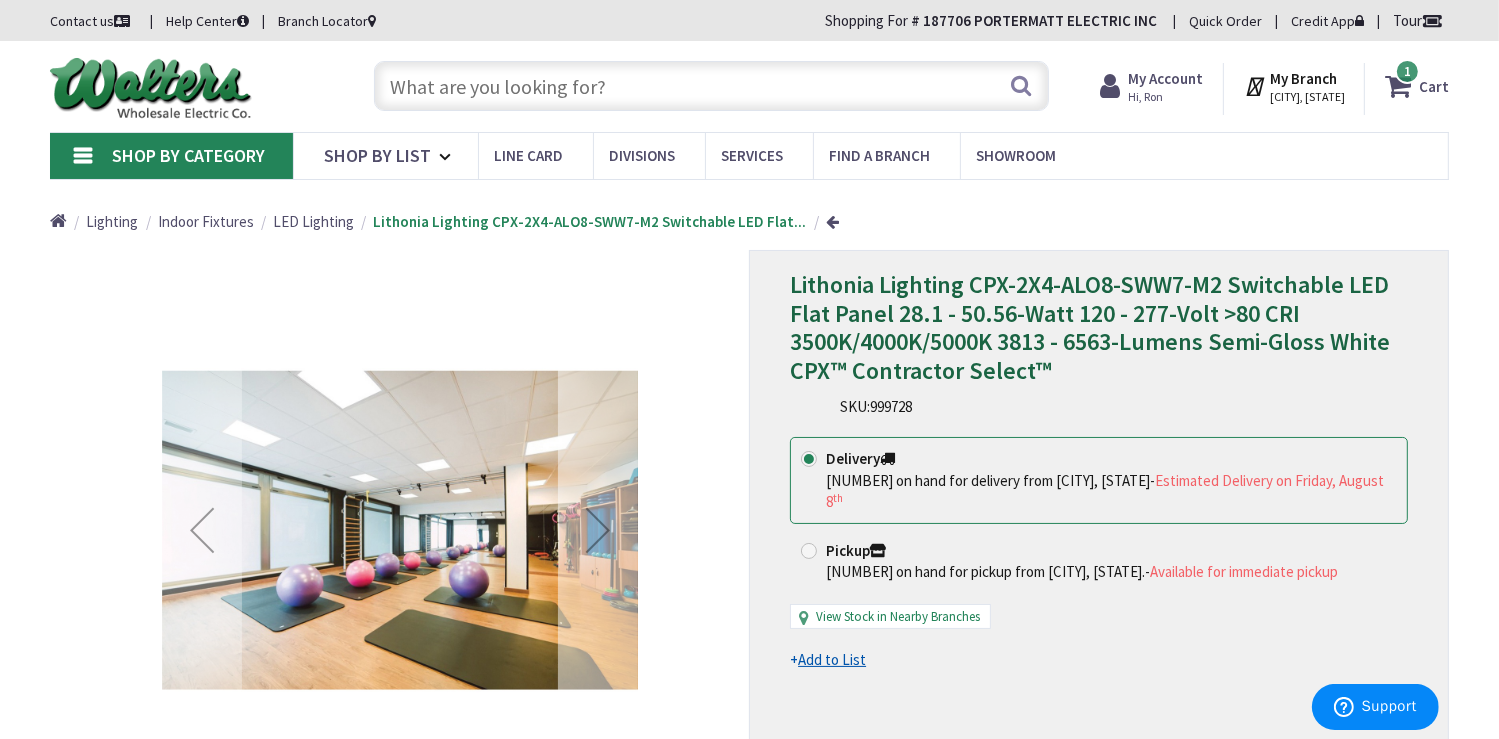 click at bounding box center [598, 530] 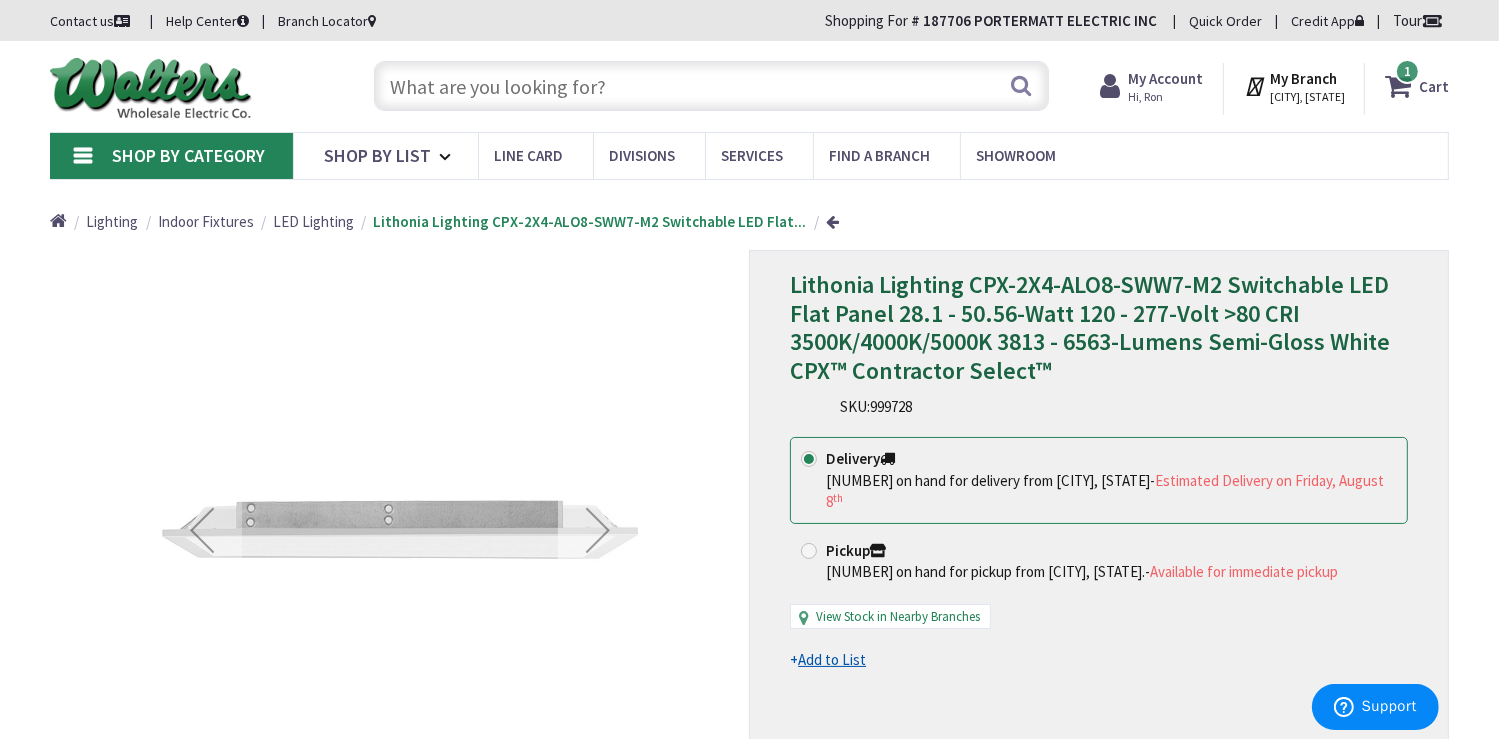 click at bounding box center (598, 530) 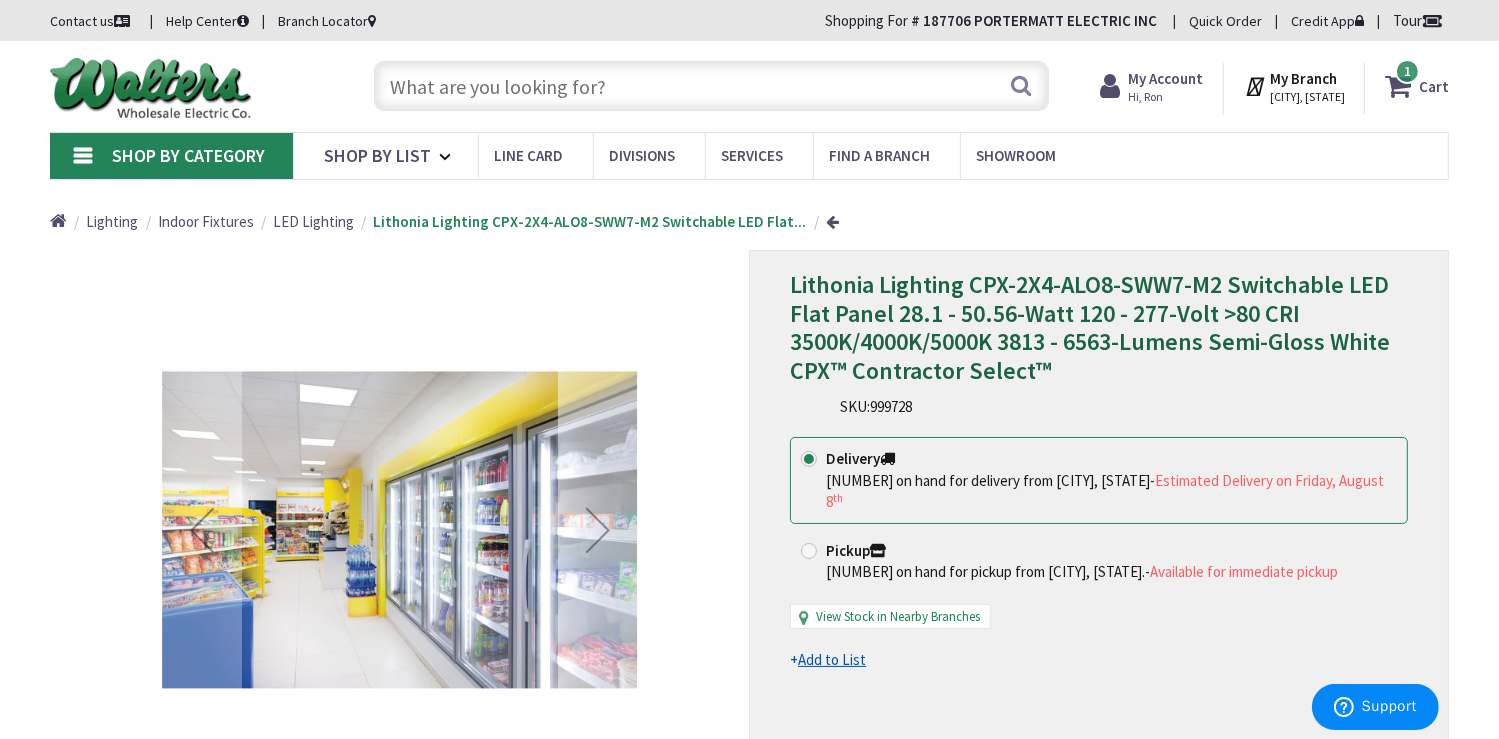 click at bounding box center [598, 530] 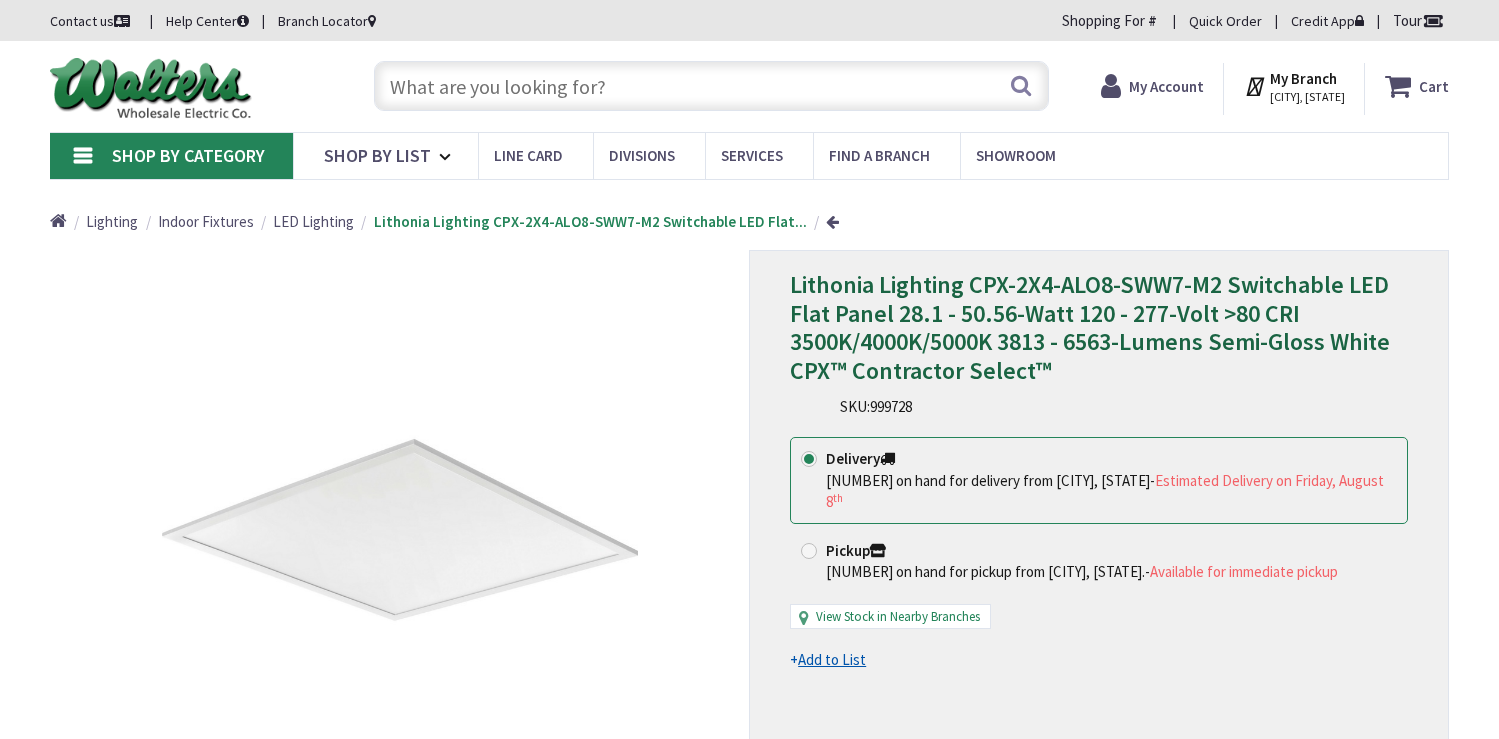 scroll, scrollTop: 0, scrollLeft: 0, axis: both 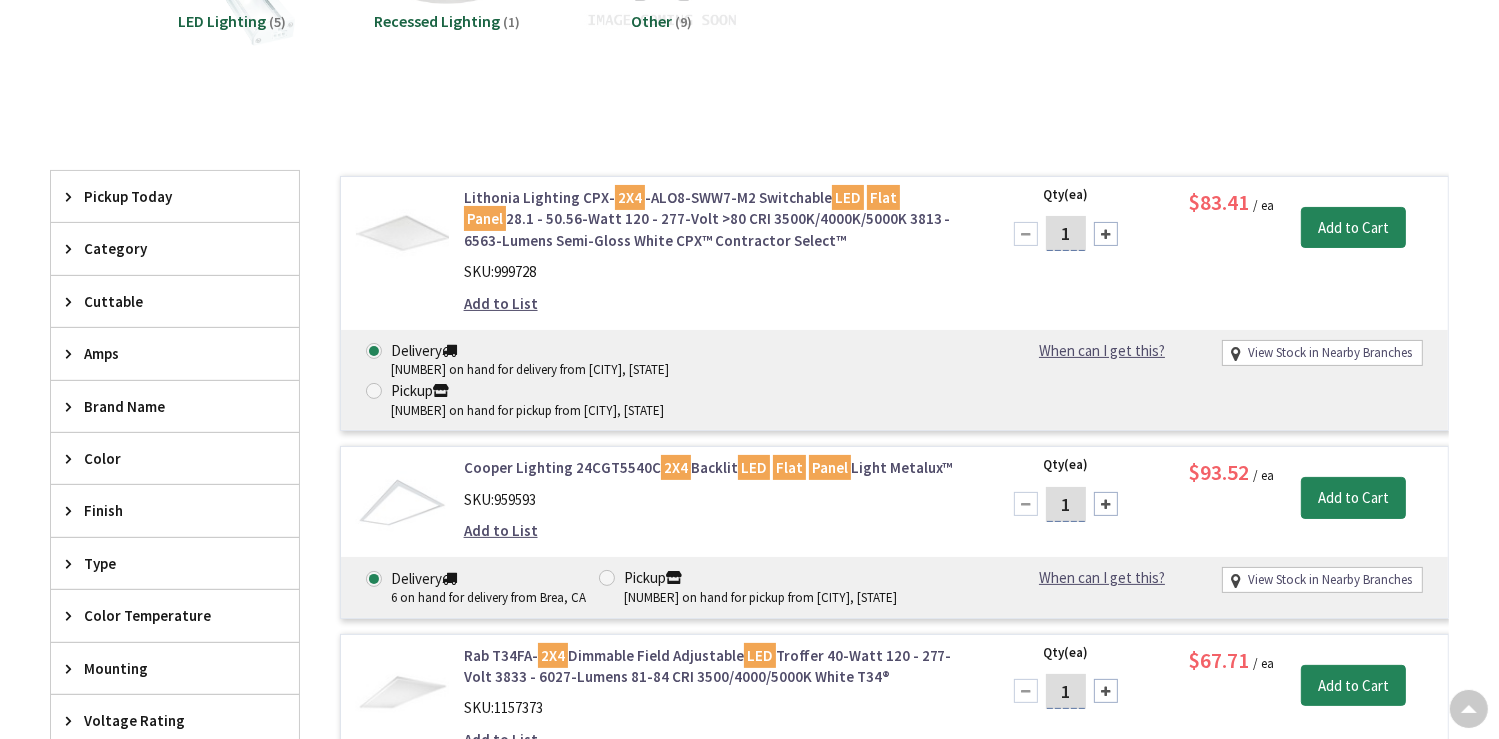 drag, startPoint x: 402, startPoint y: 427, endPoint x: 412, endPoint y: 453, distance: 27.856777 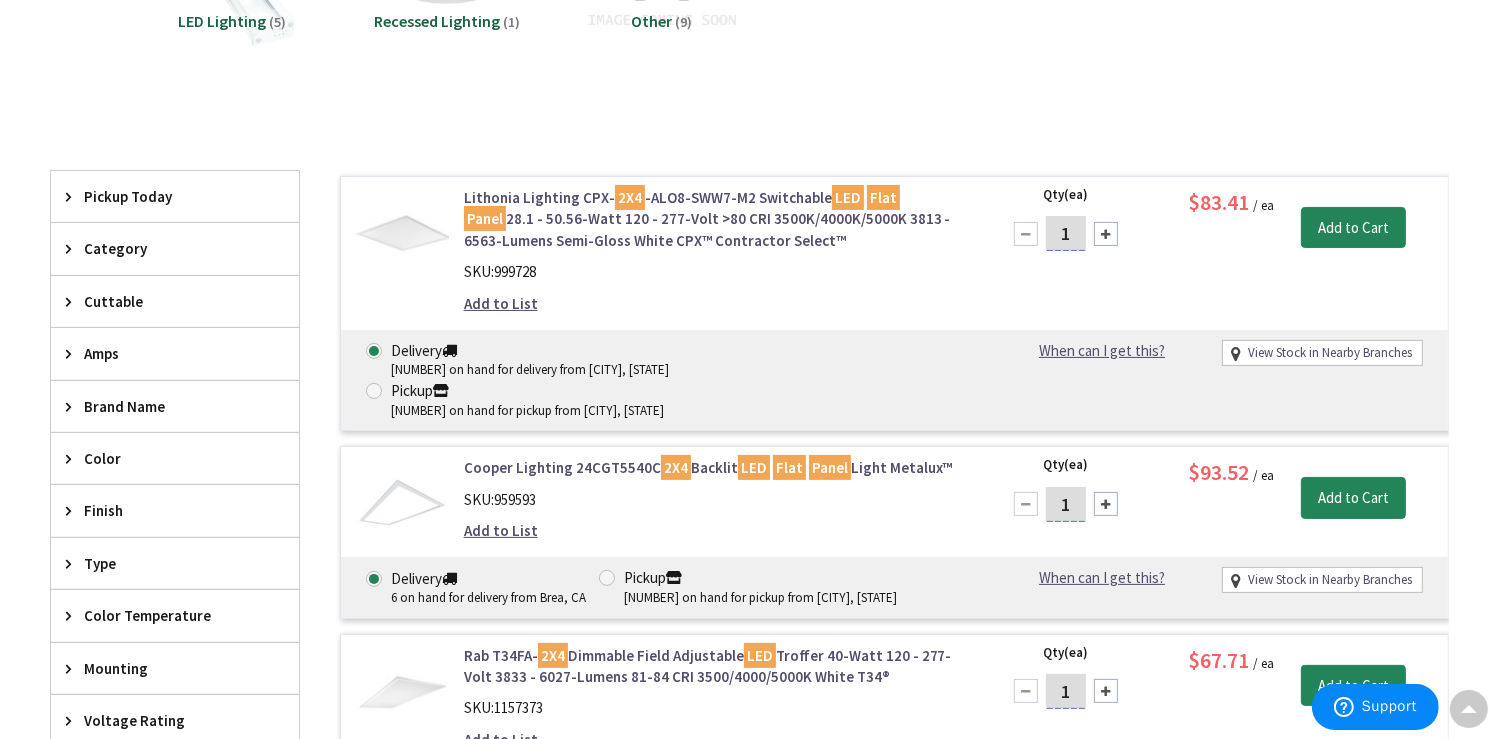 click at bounding box center (402, 503) 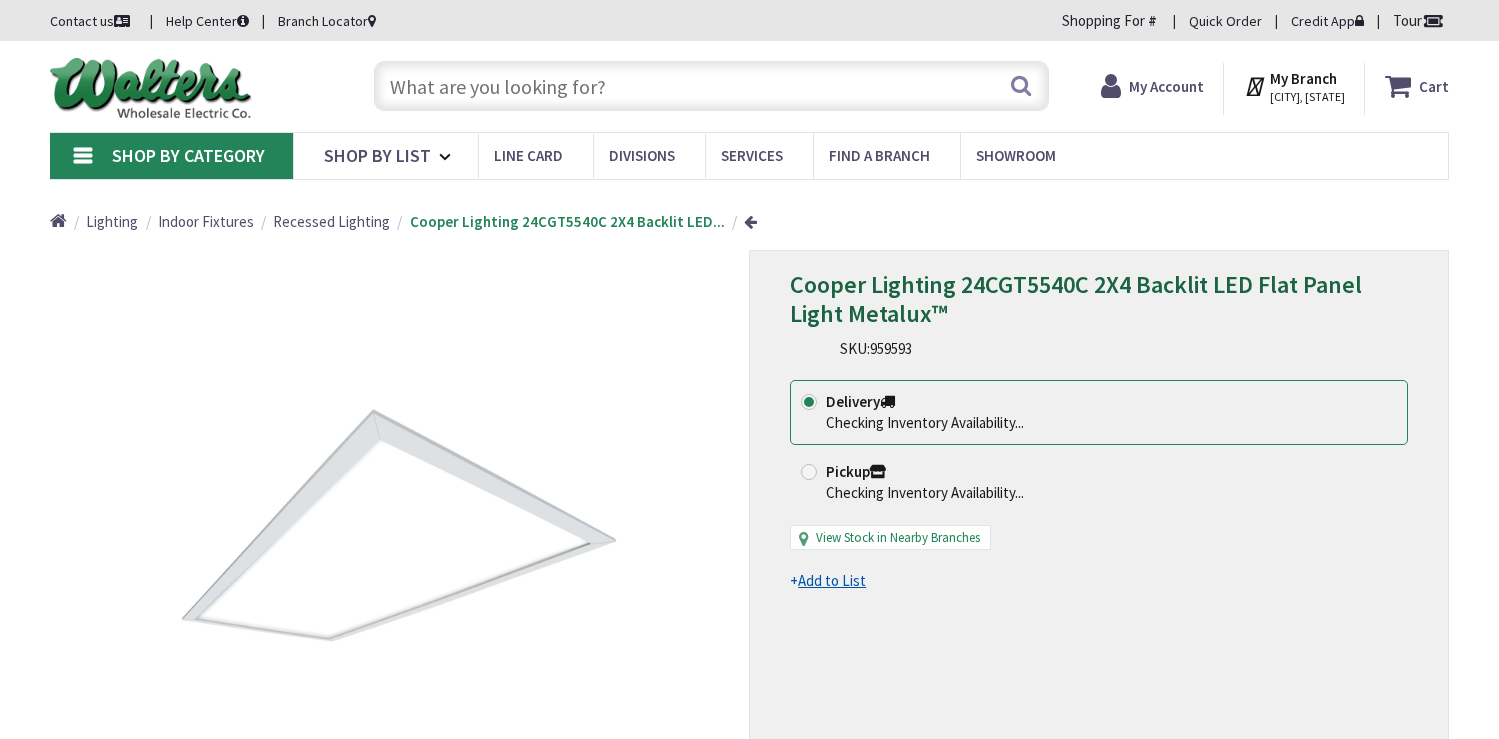 scroll, scrollTop: 0, scrollLeft: 0, axis: both 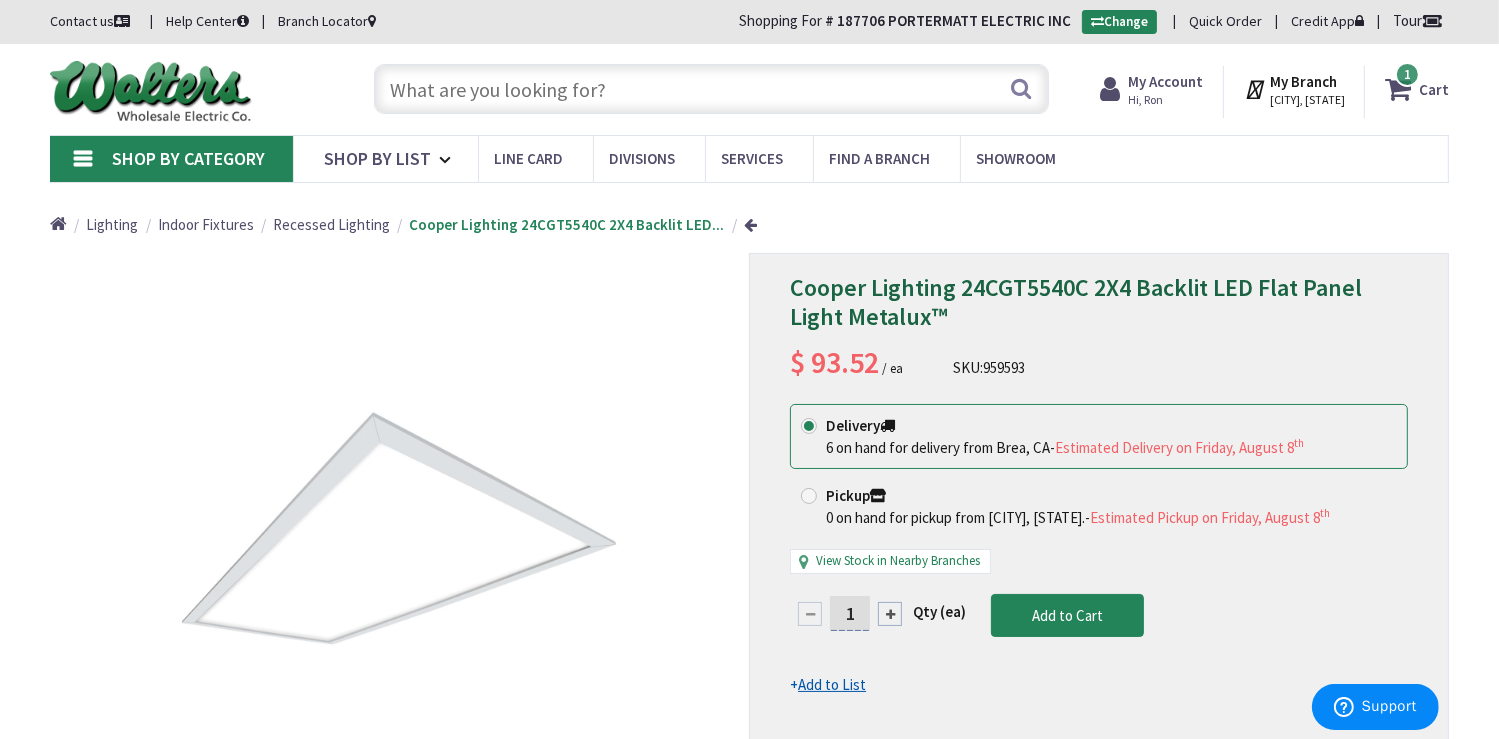 click at bounding box center (400, 533) 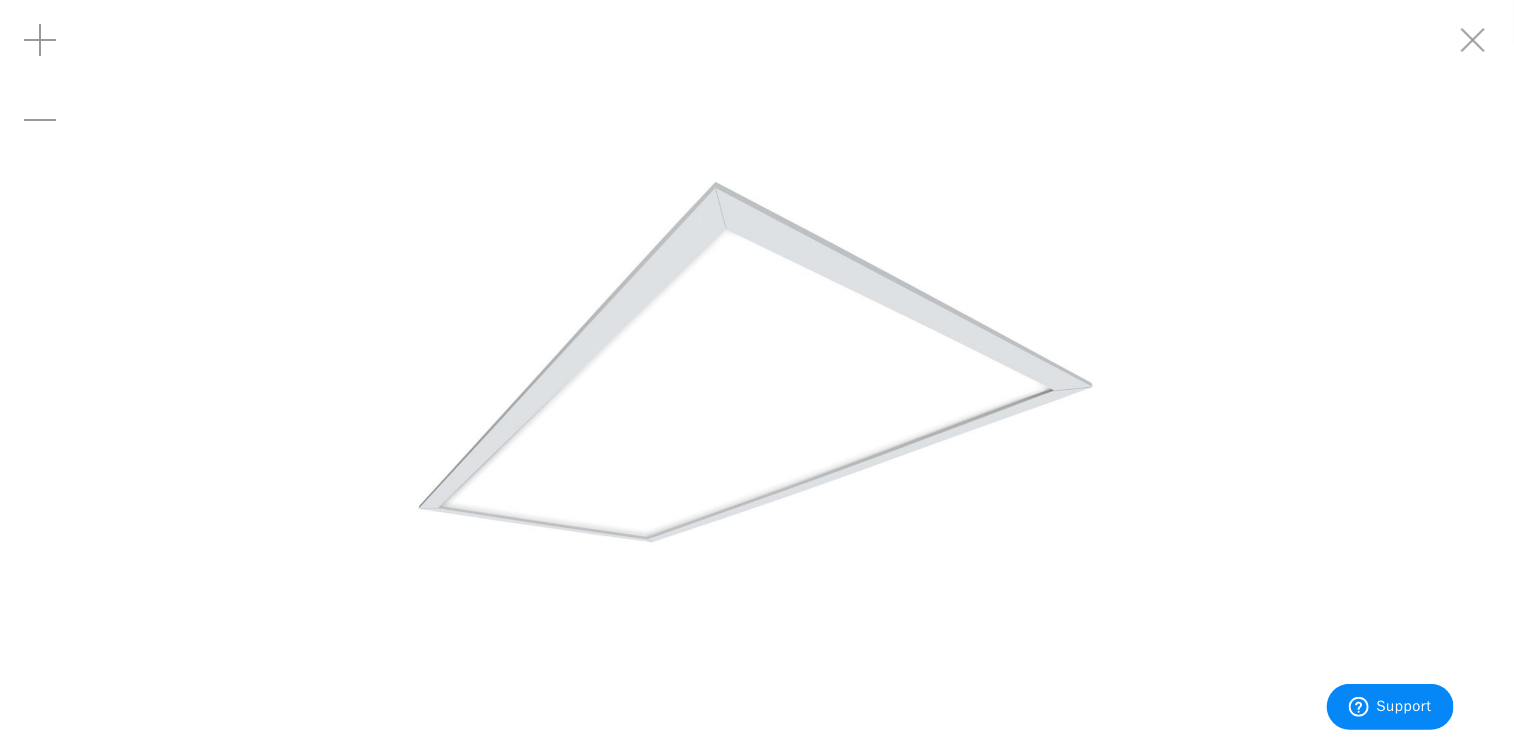 click at bounding box center (757, 369) 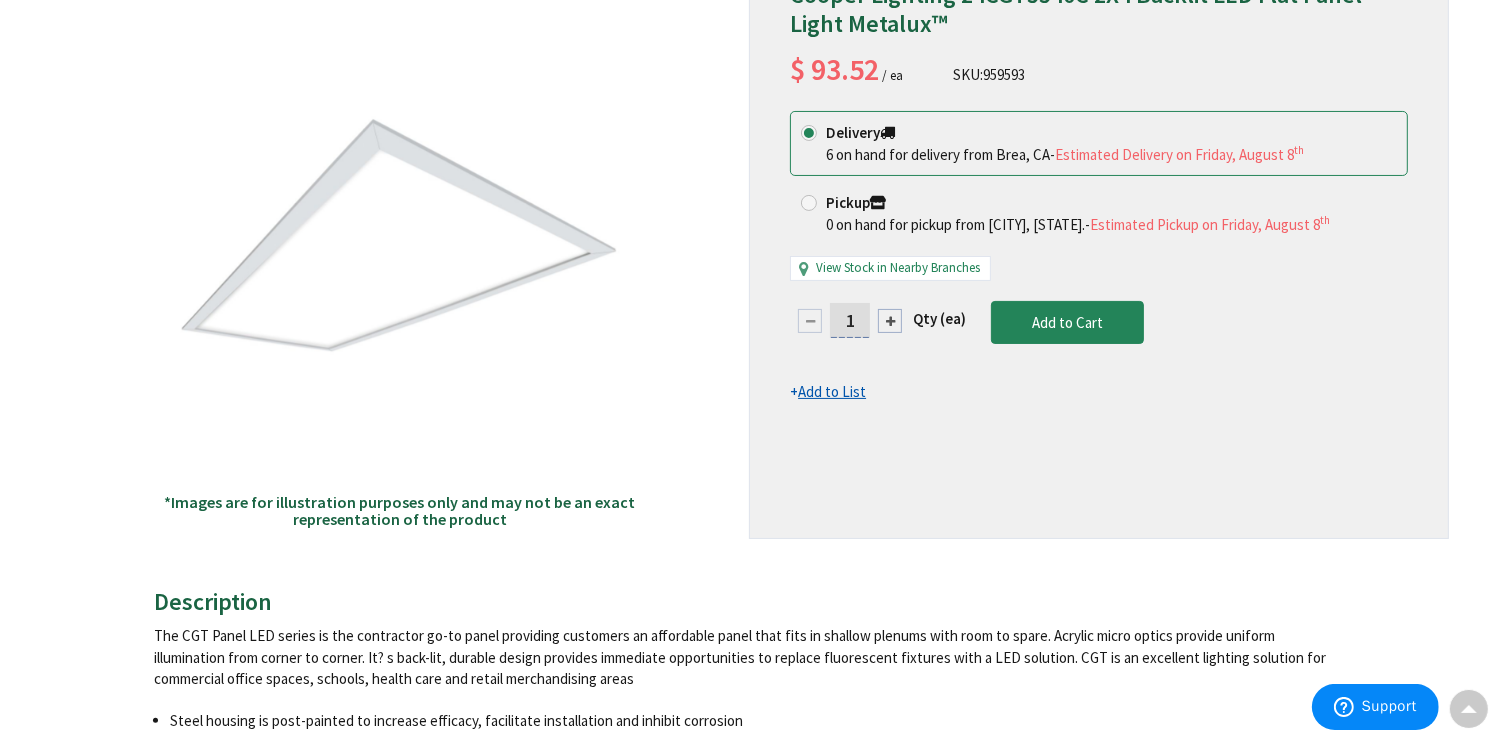 scroll, scrollTop: 0, scrollLeft: 0, axis: both 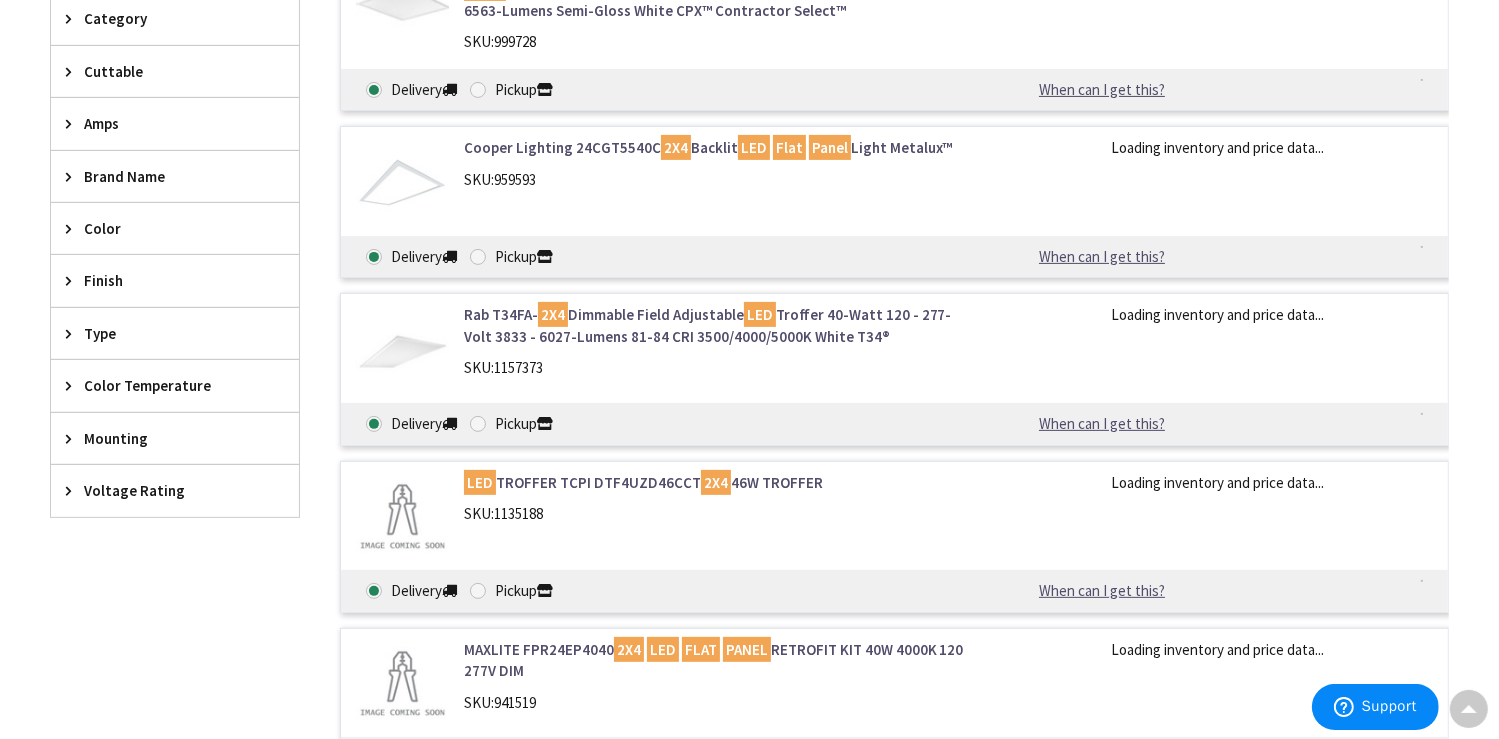 click at bounding box center (402, 350) 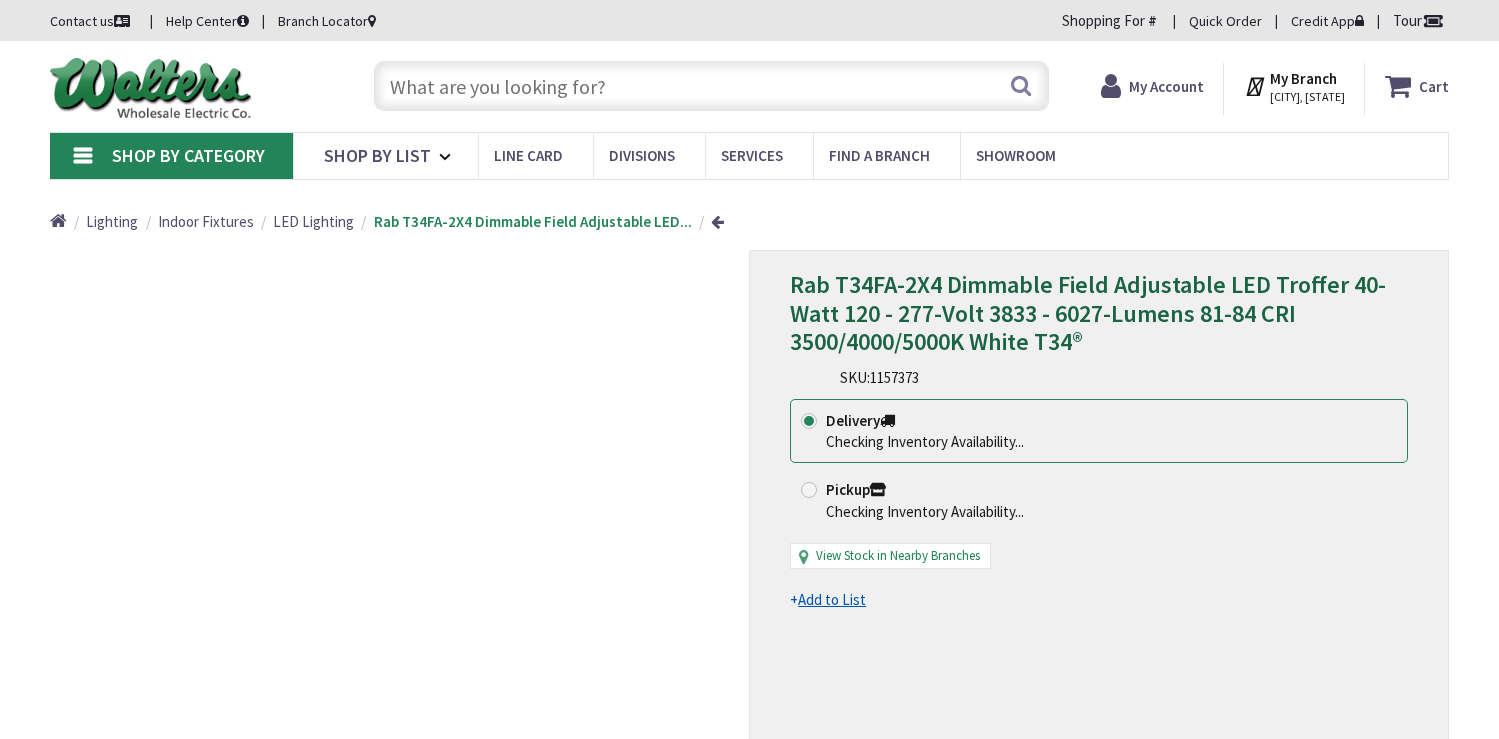 scroll, scrollTop: 0, scrollLeft: 0, axis: both 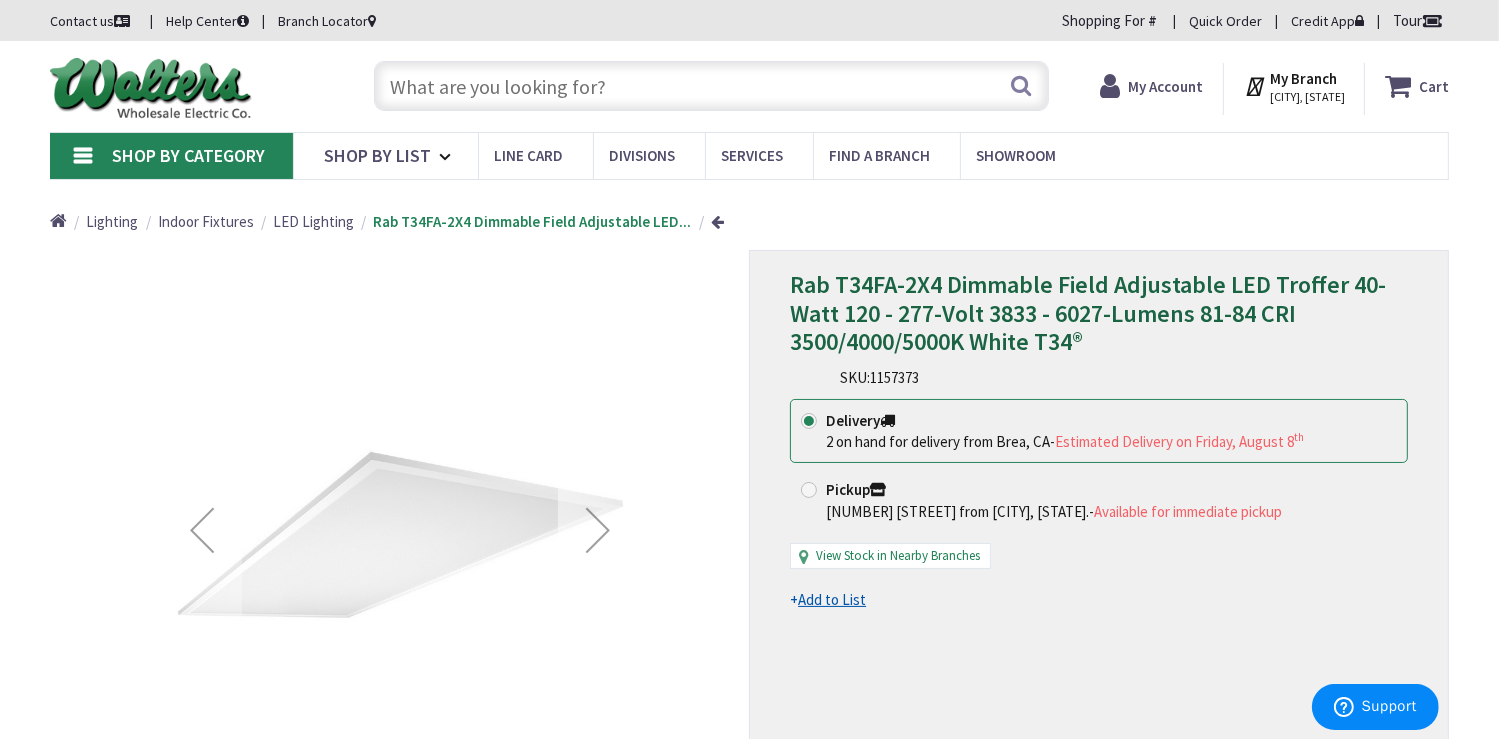 click at bounding box center [598, 530] 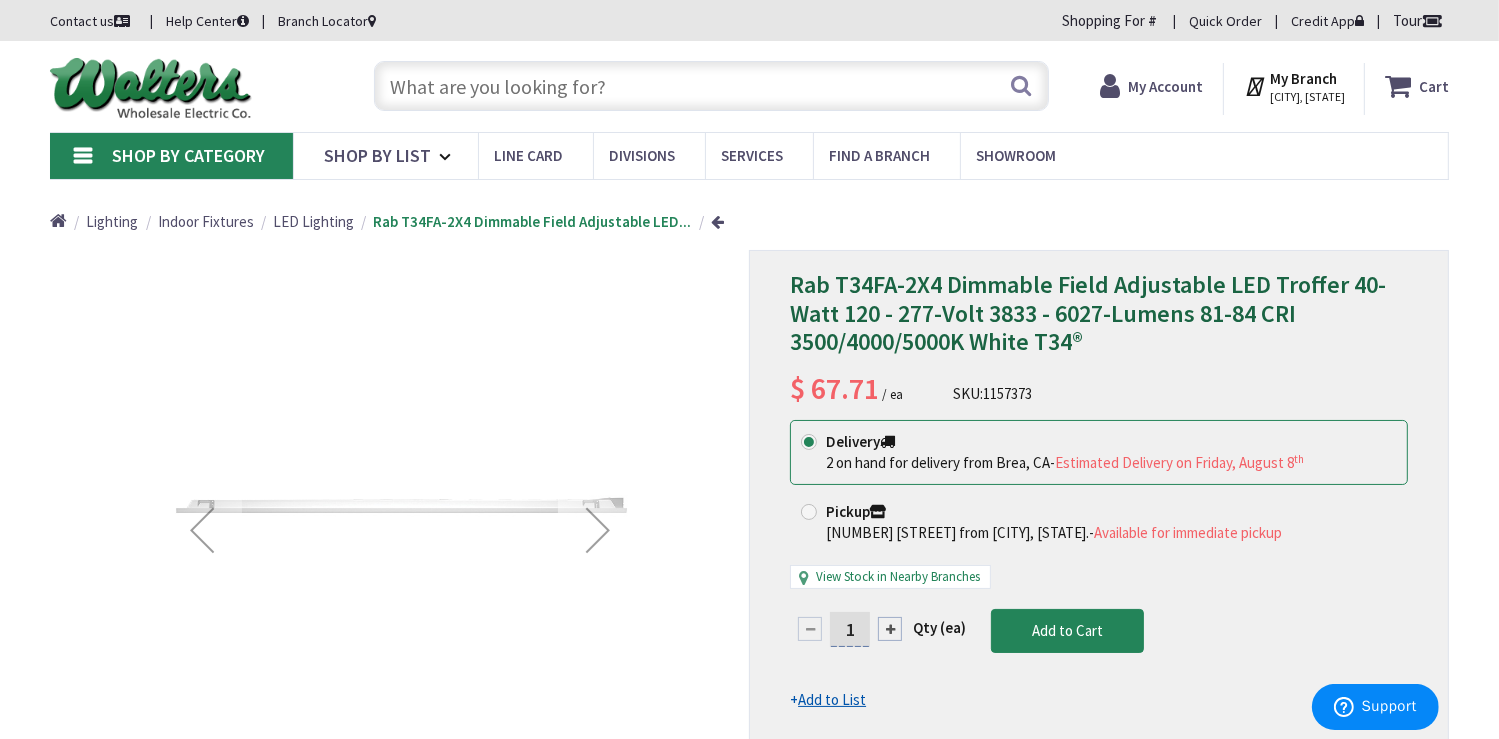 click at bounding box center [598, 530] 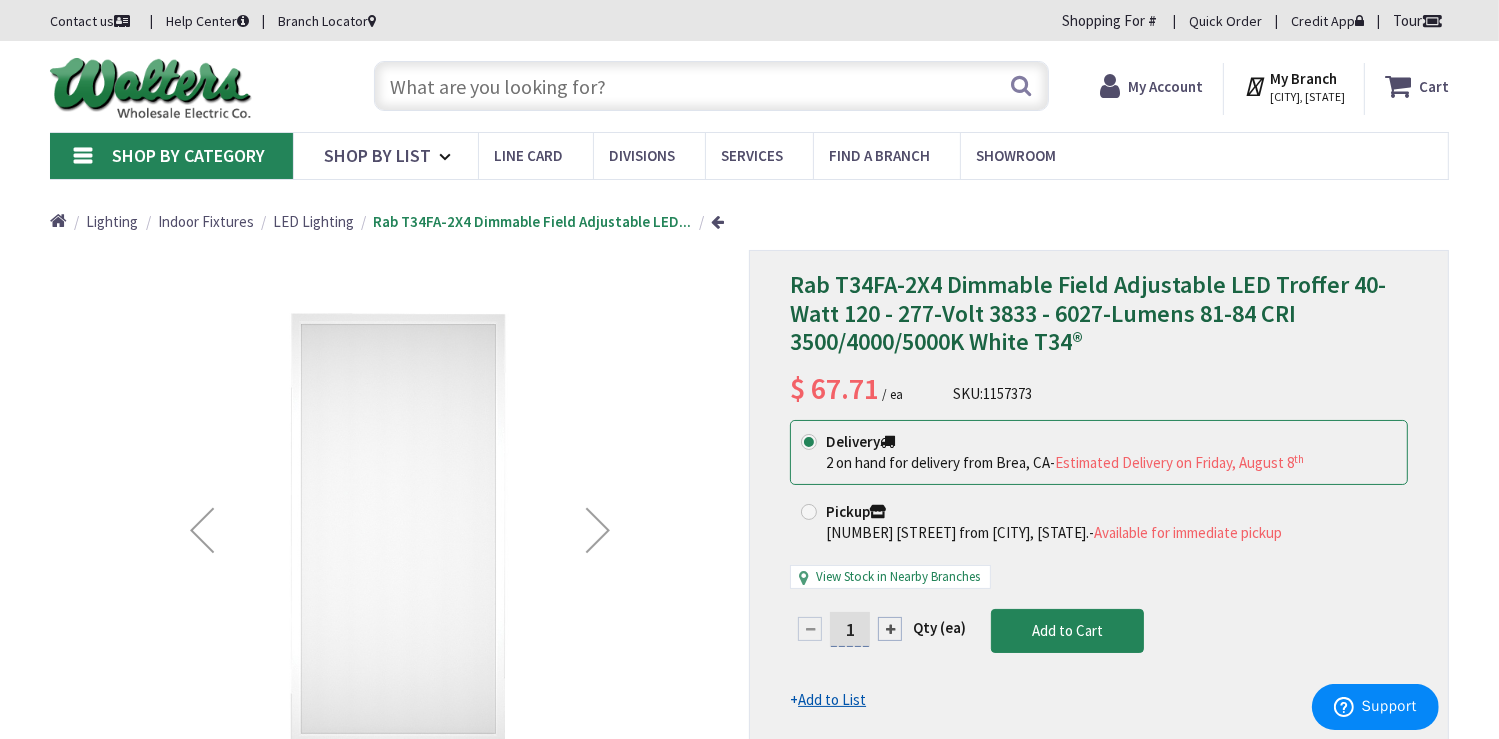click at bounding box center (598, 530) 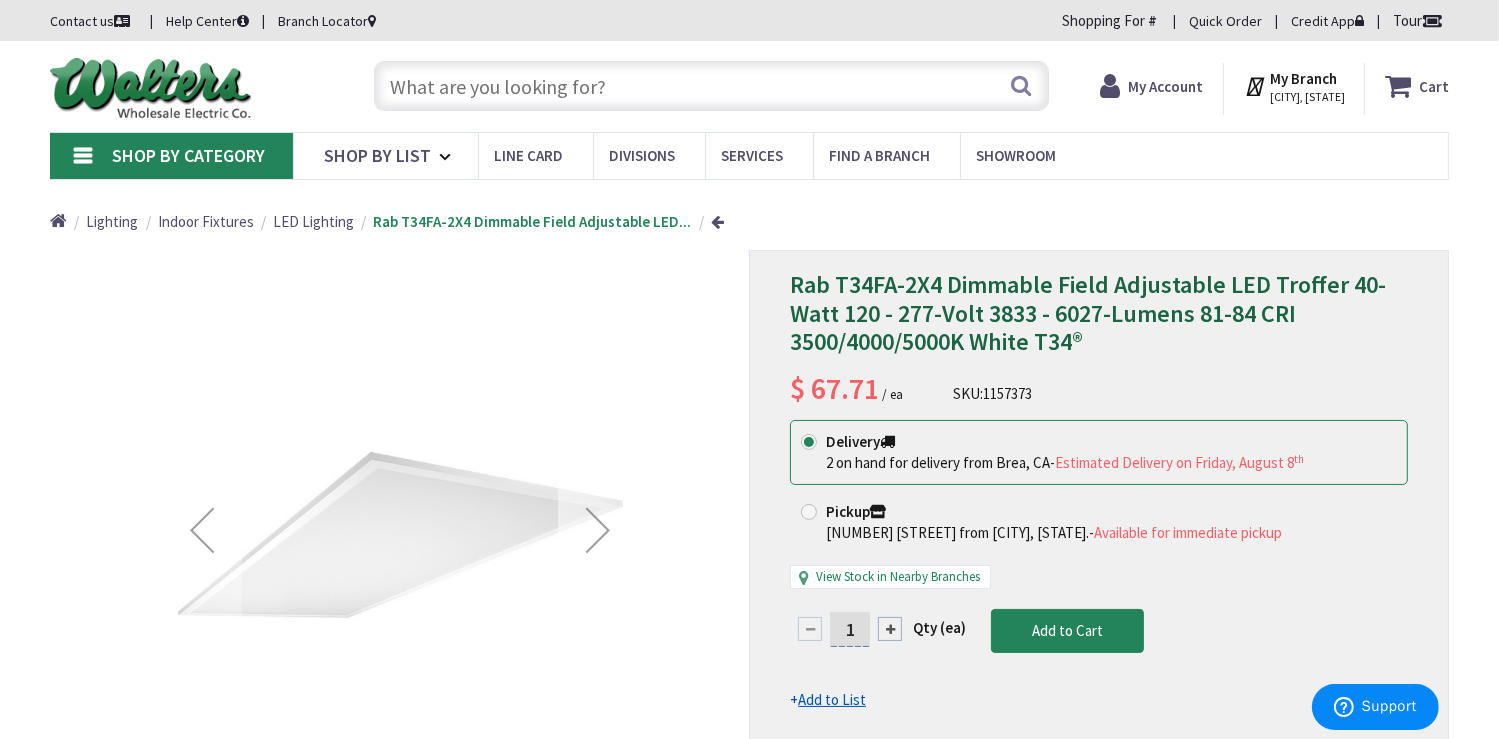 click at bounding box center [598, 530] 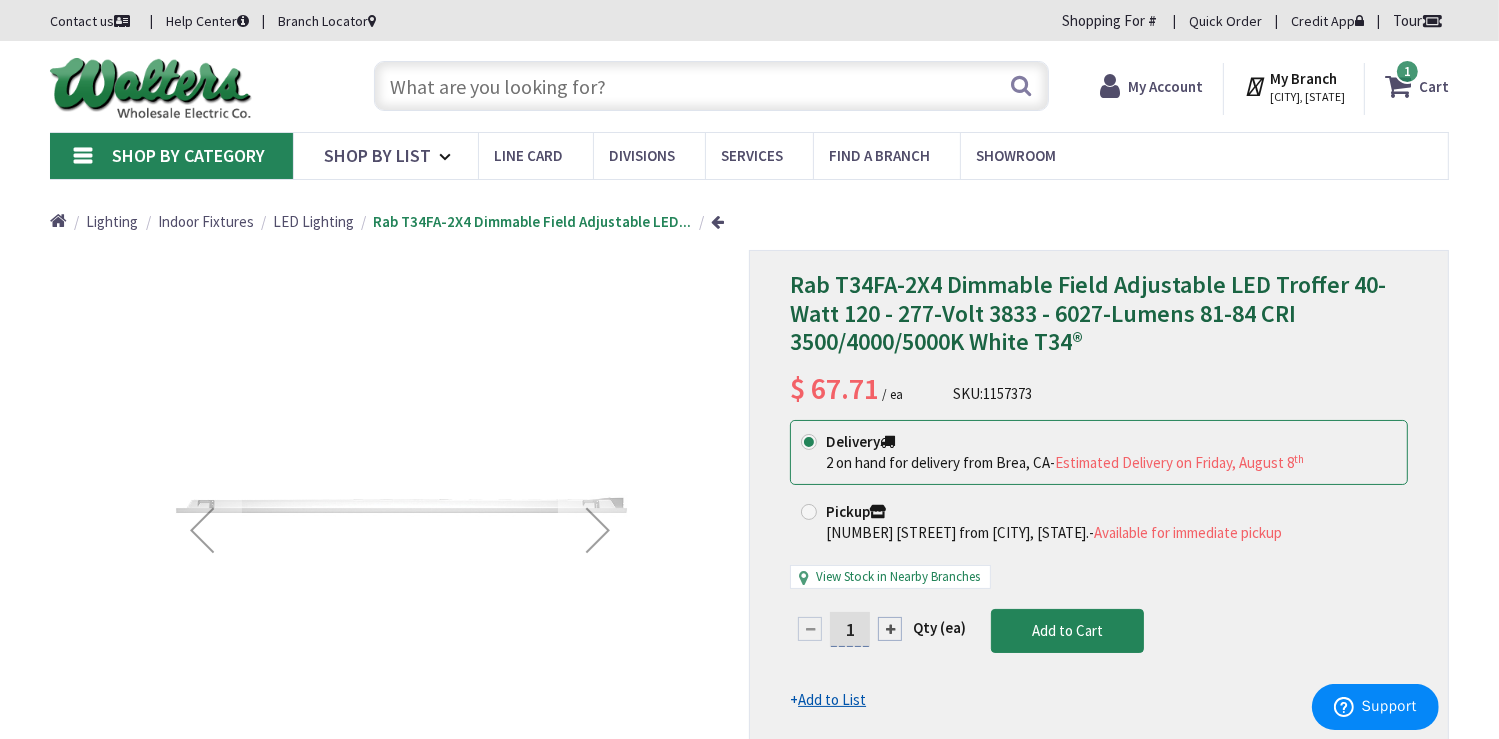 click at bounding box center [598, 530] 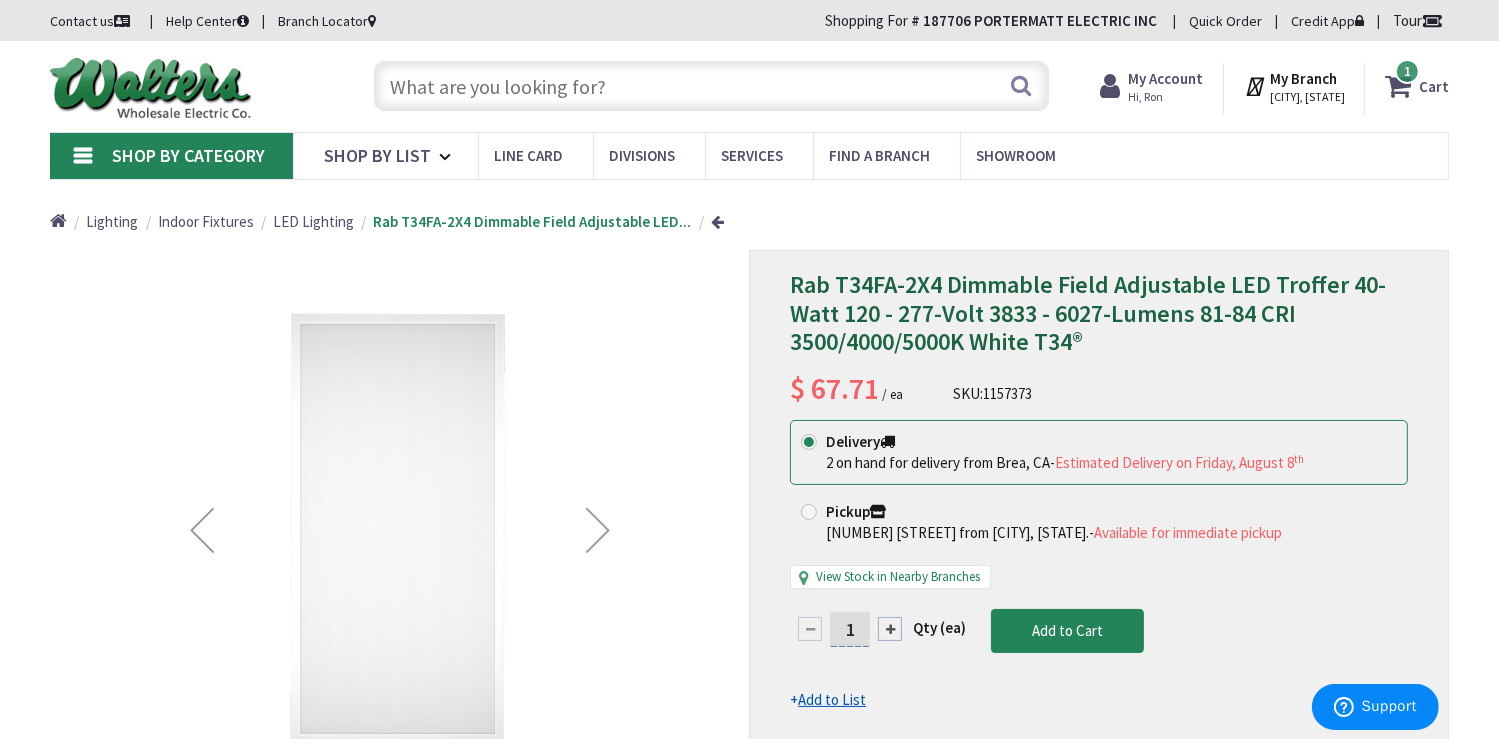 click at bounding box center [598, 530] 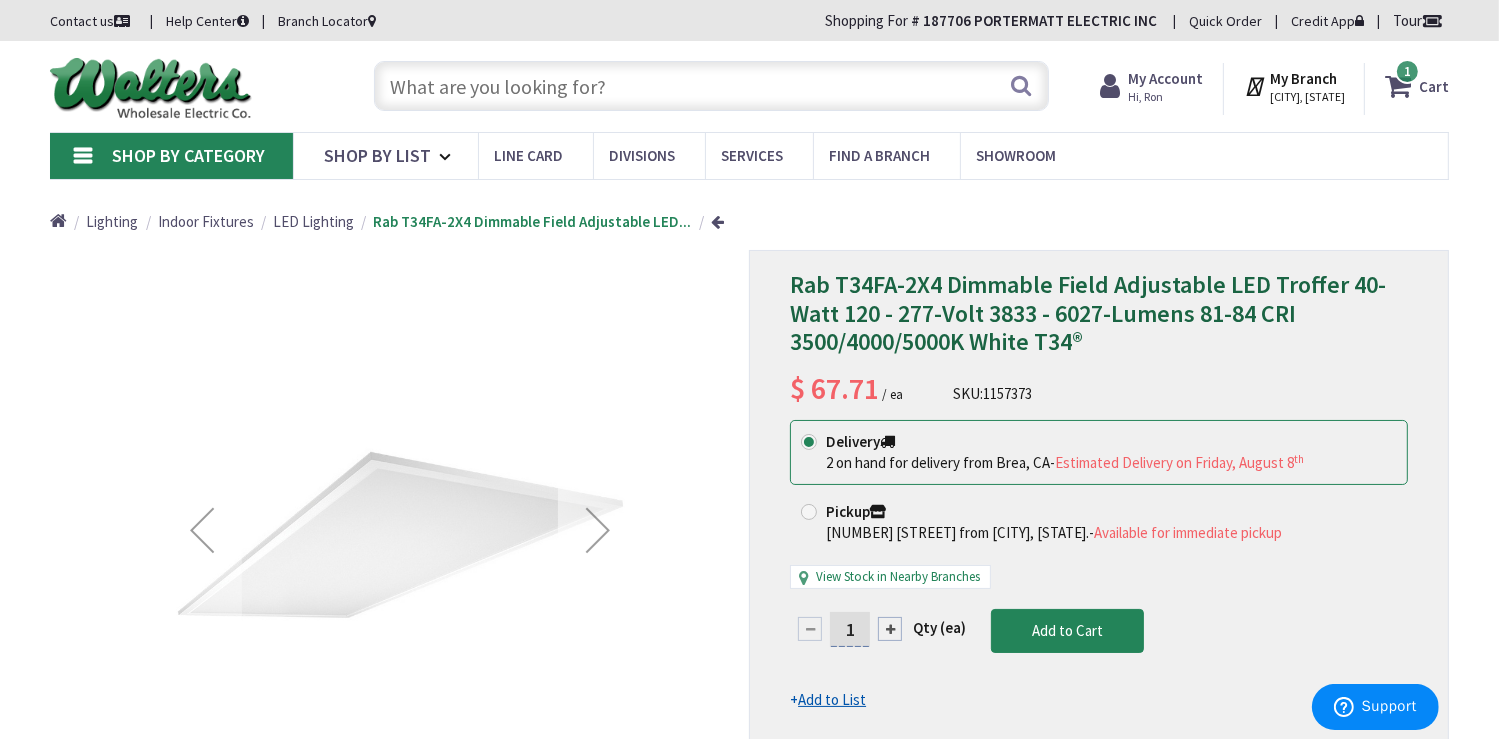click at bounding box center [598, 530] 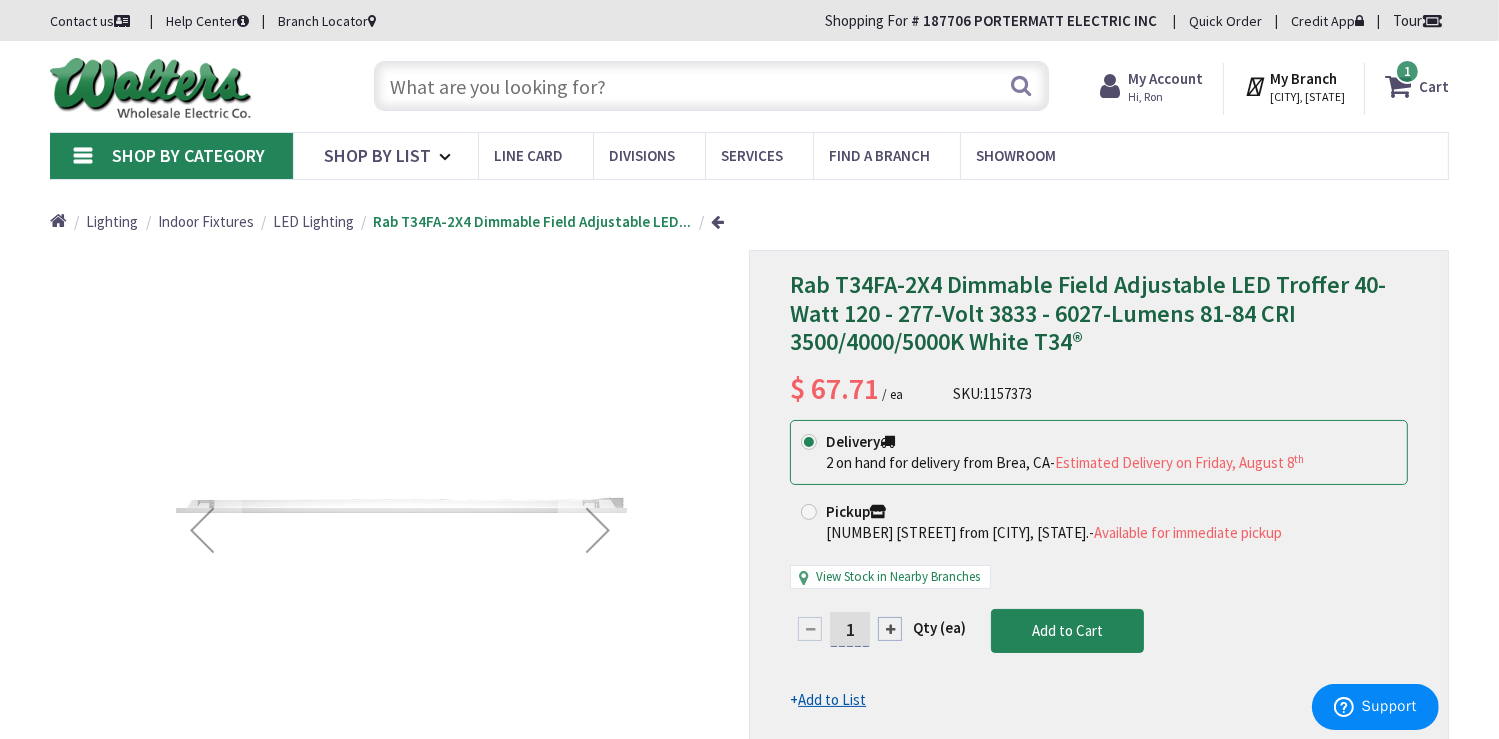 click at bounding box center (598, 530) 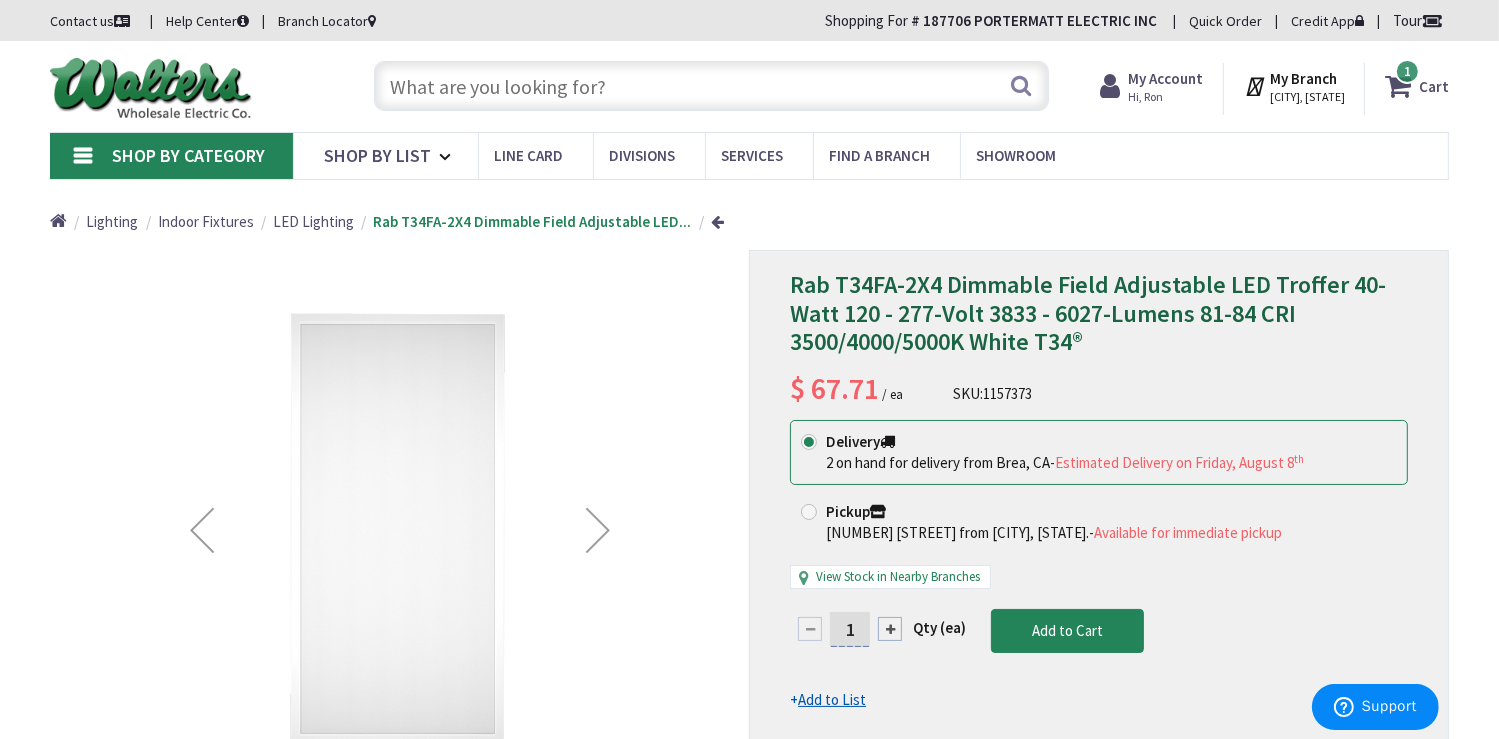click at bounding box center [598, 530] 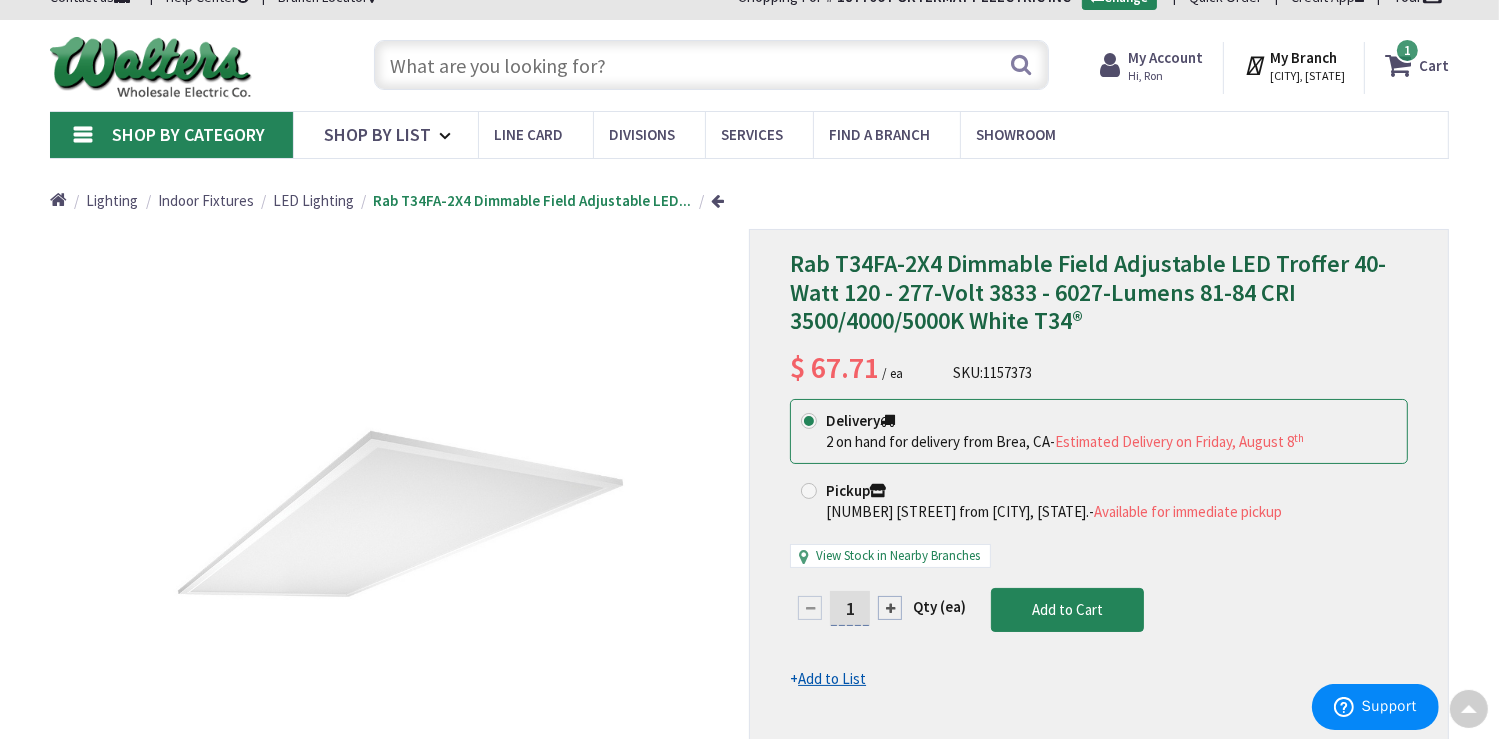scroll, scrollTop: 0, scrollLeft: 0, axis: both 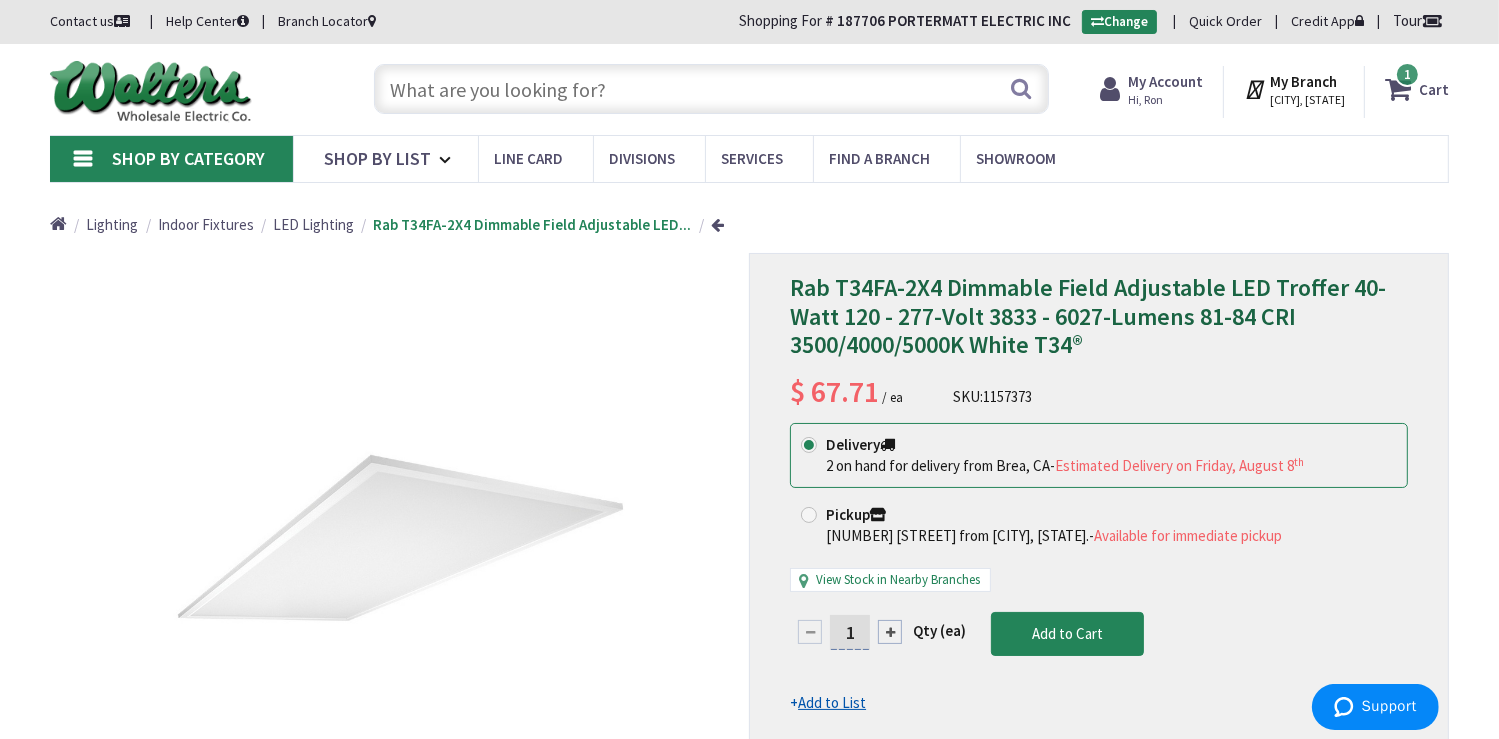 click at bounding box center (711, 89) 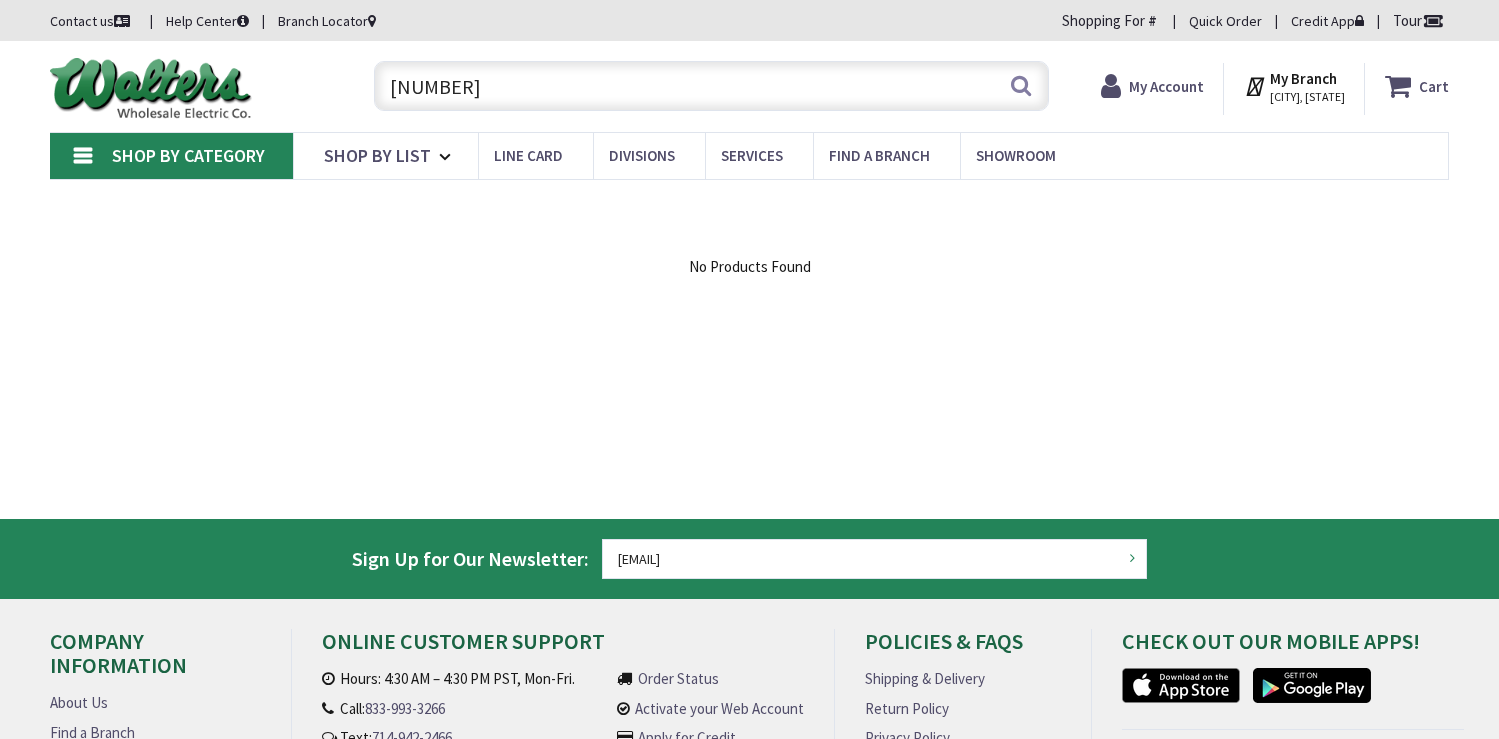scroll, scrollTop: 0, scrollLeft: 0, axis: both 